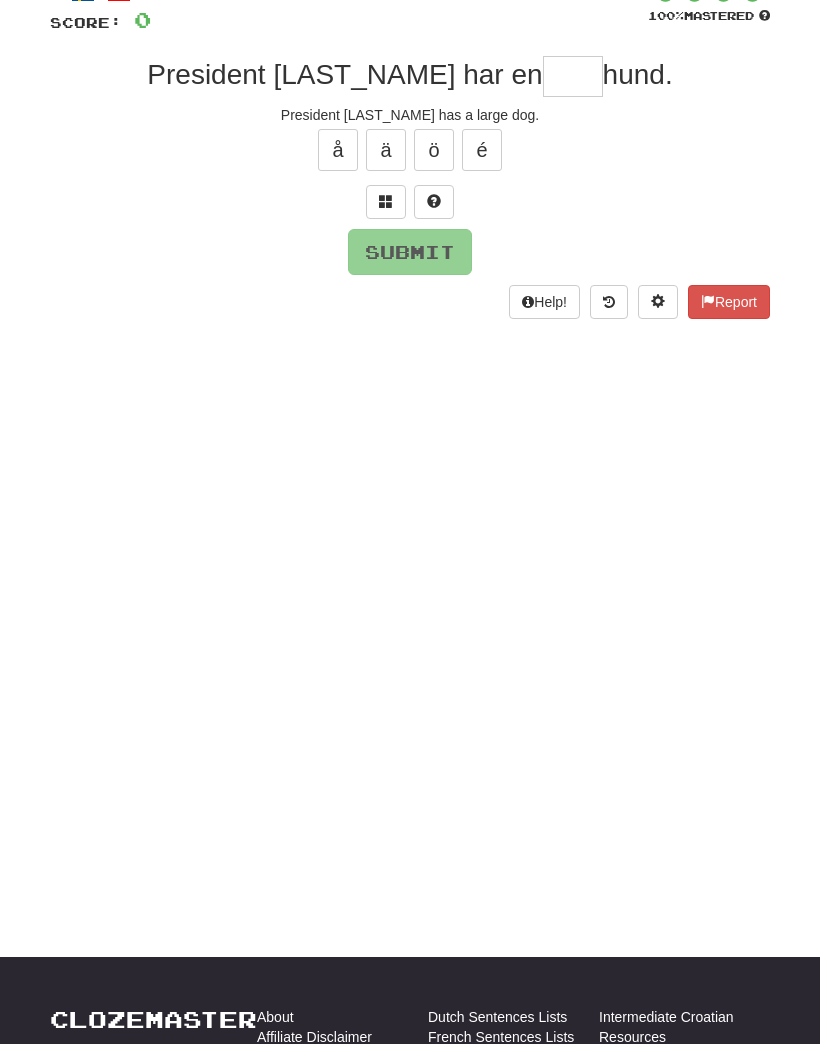 scroll, scrollTop: 136, scrollLeft: 0, axis: vertical 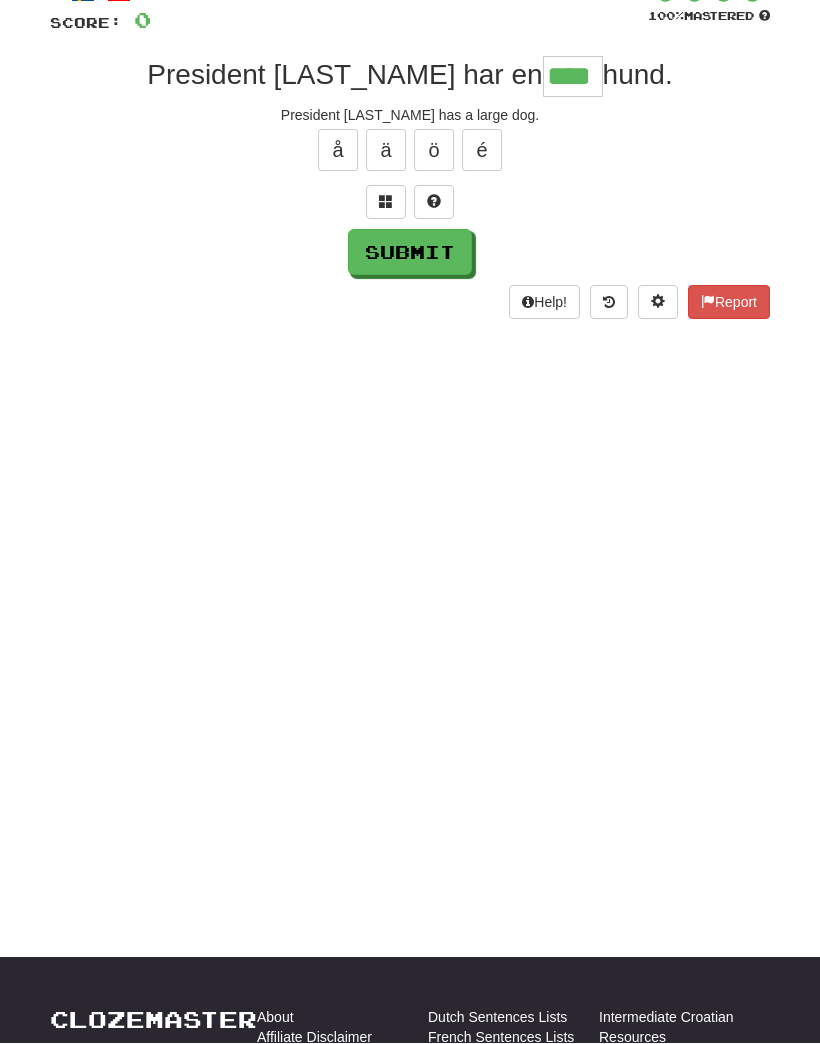 type on "****" 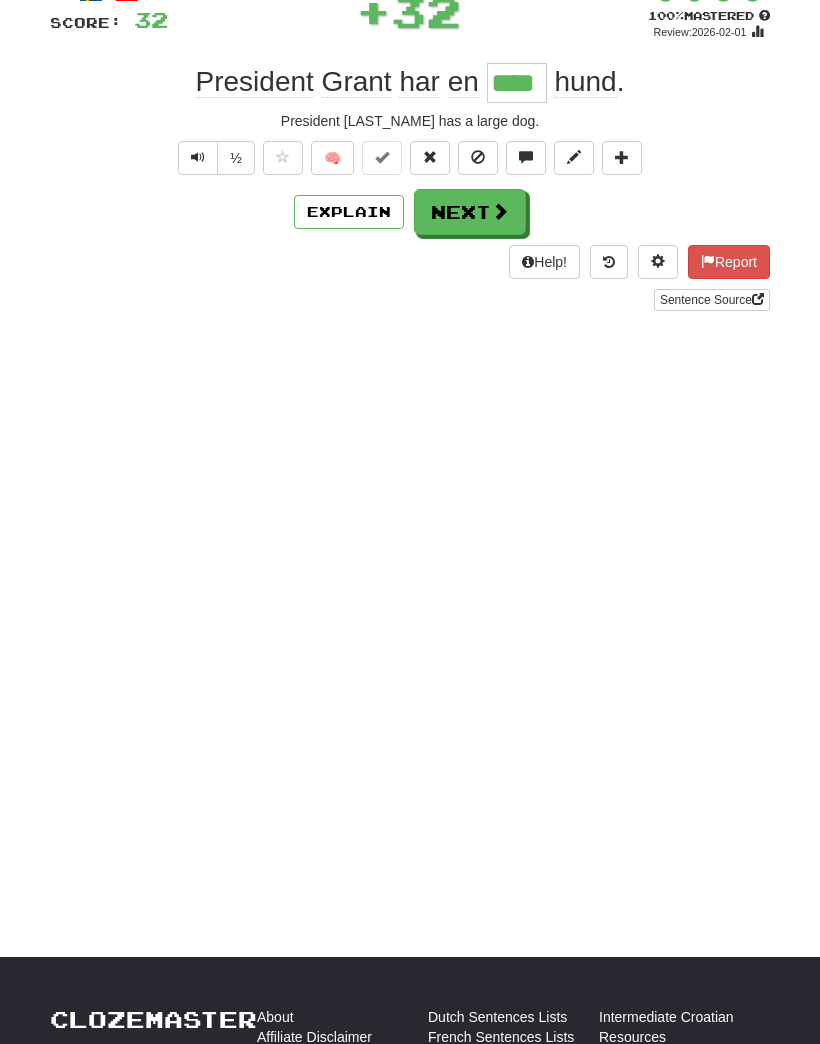 scroll, scrollTop: 0, scrollLeft: 0, axis: both 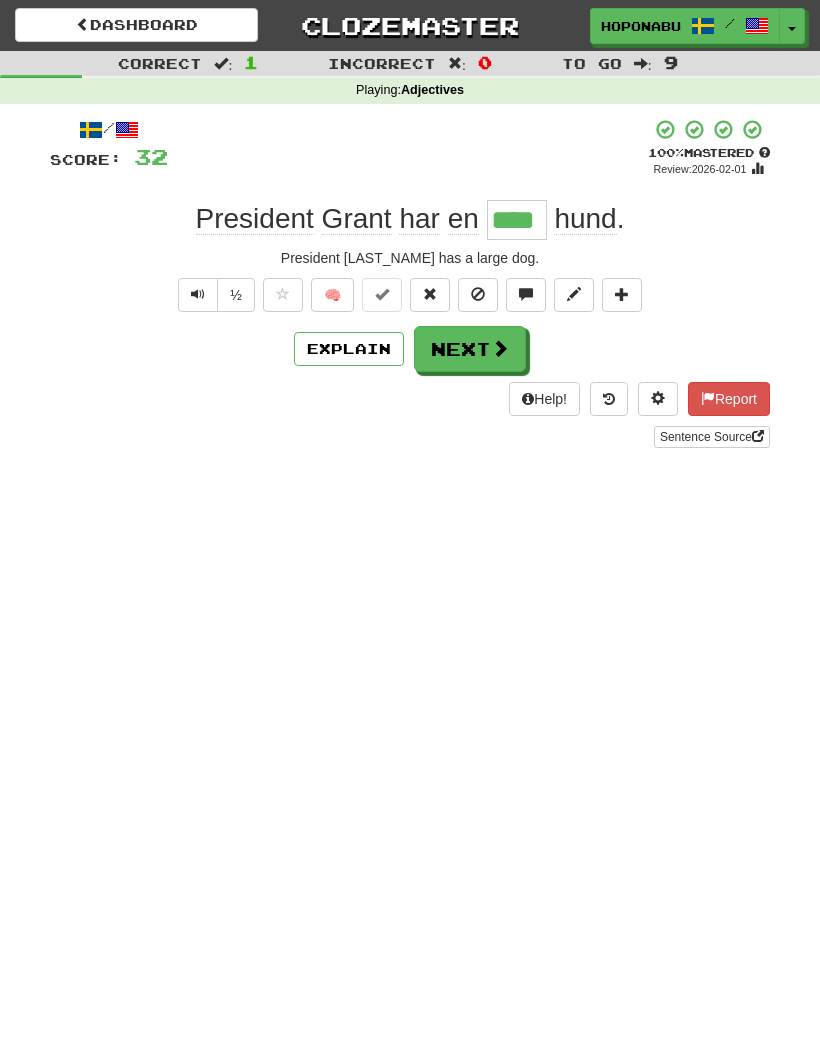 click on "Next" at bounding box center (470, 349) 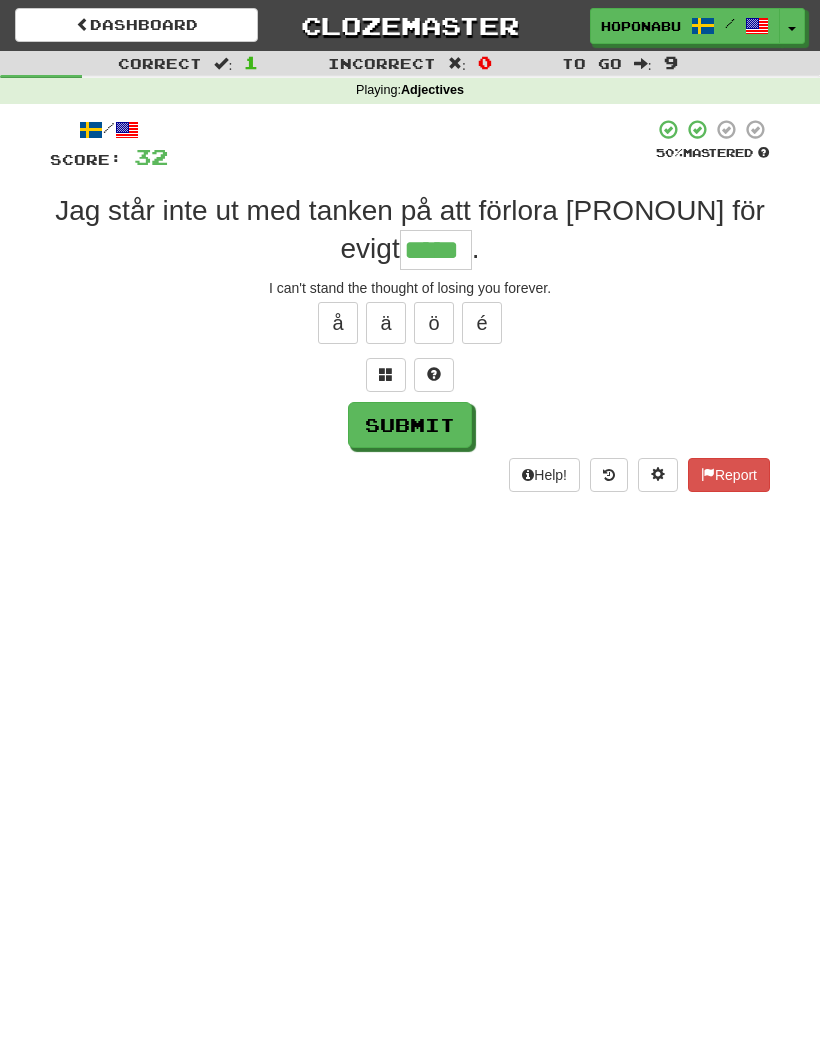 type on "*****" 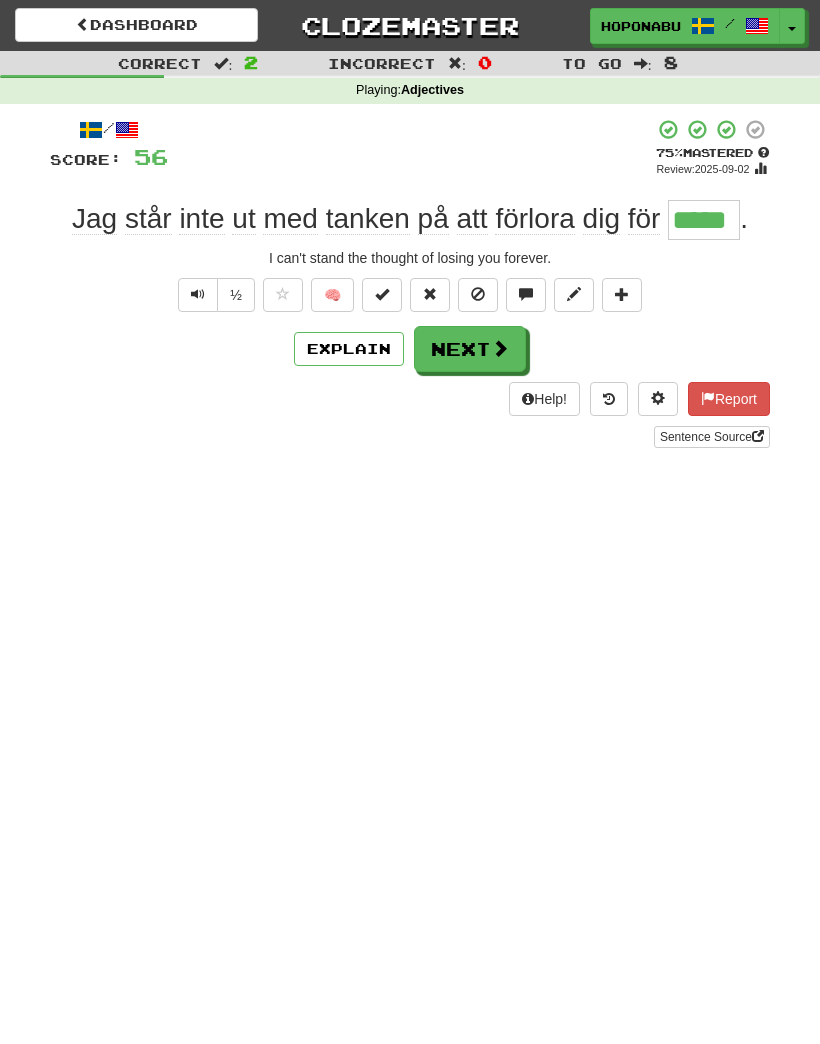 click on "Explain" at bounding box center (349, 349) 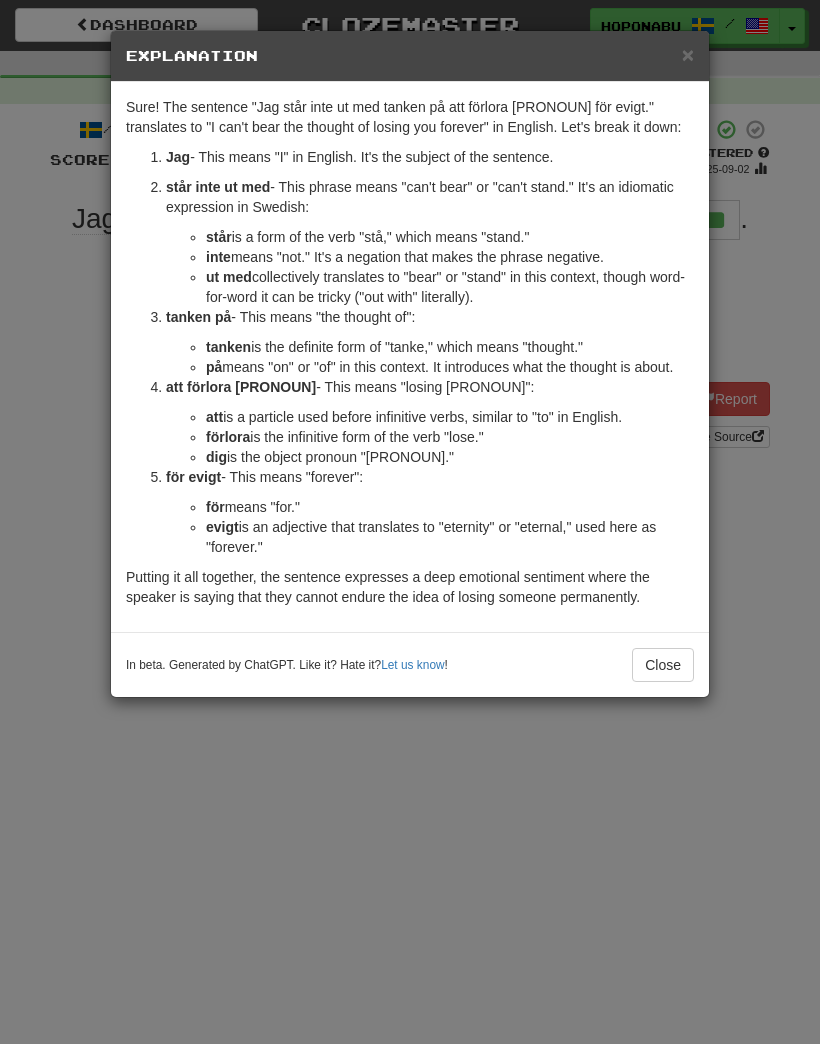 click on "Close" at bounding box center [663, 665] 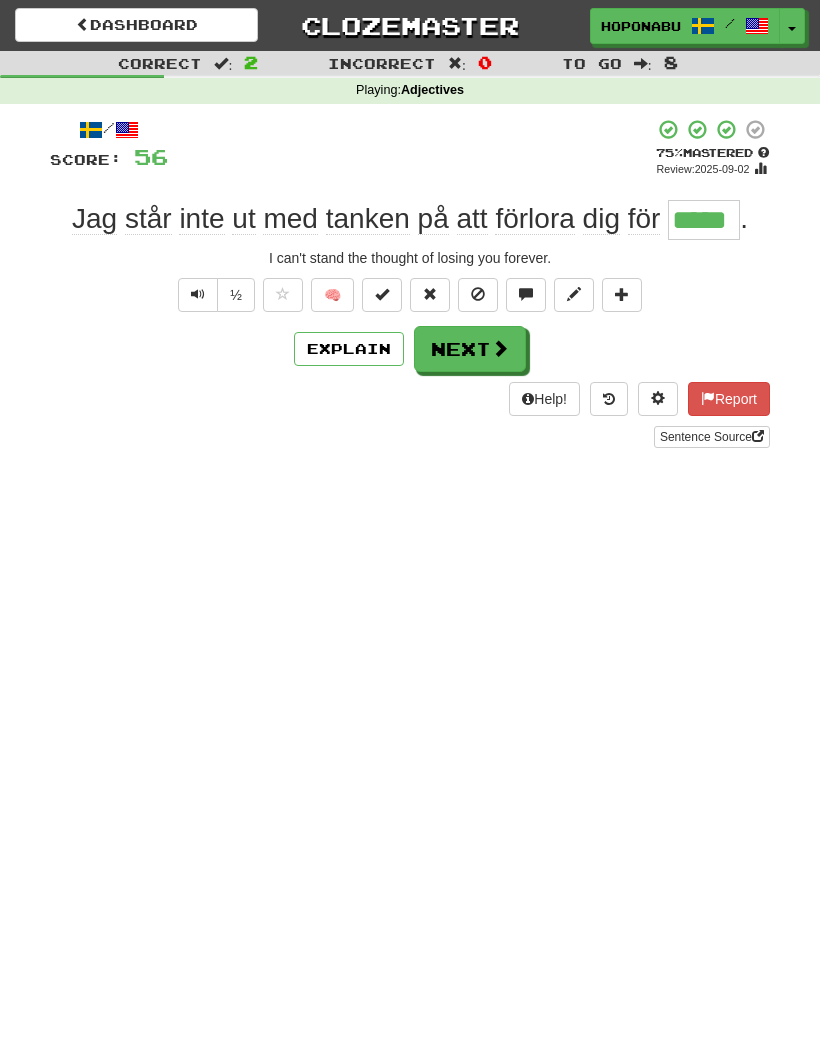 click on "Next" at bounding box center (470, 349) 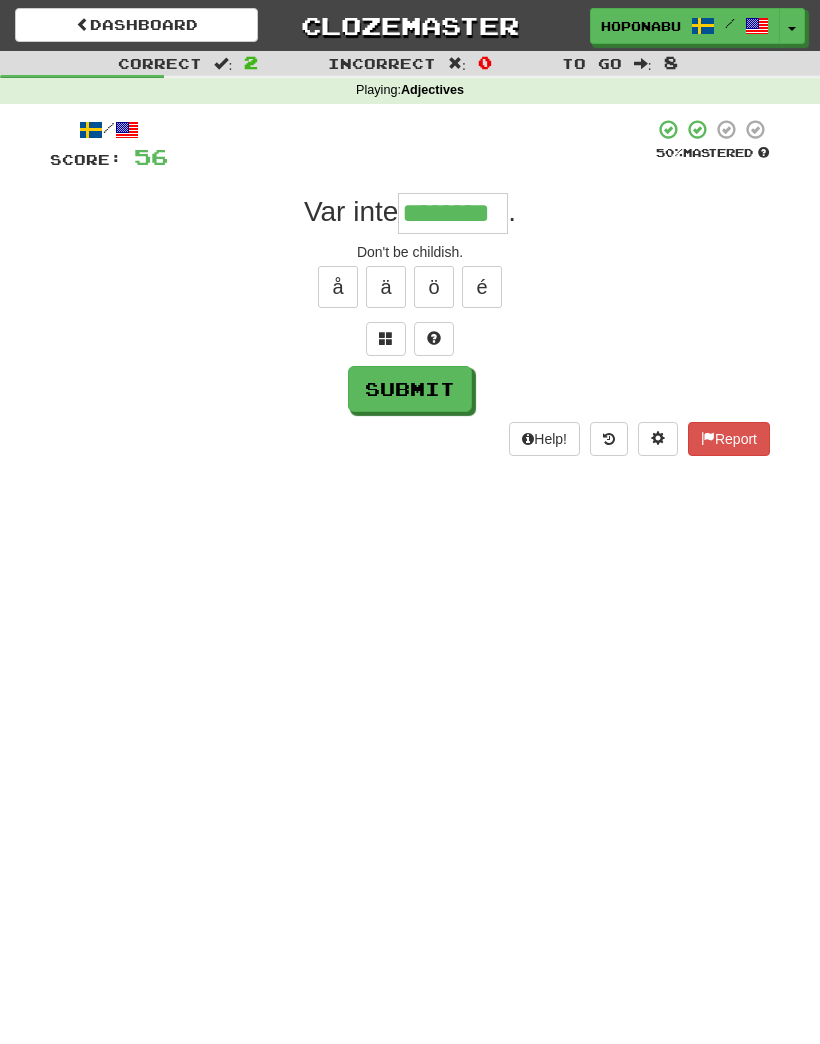type on "********" 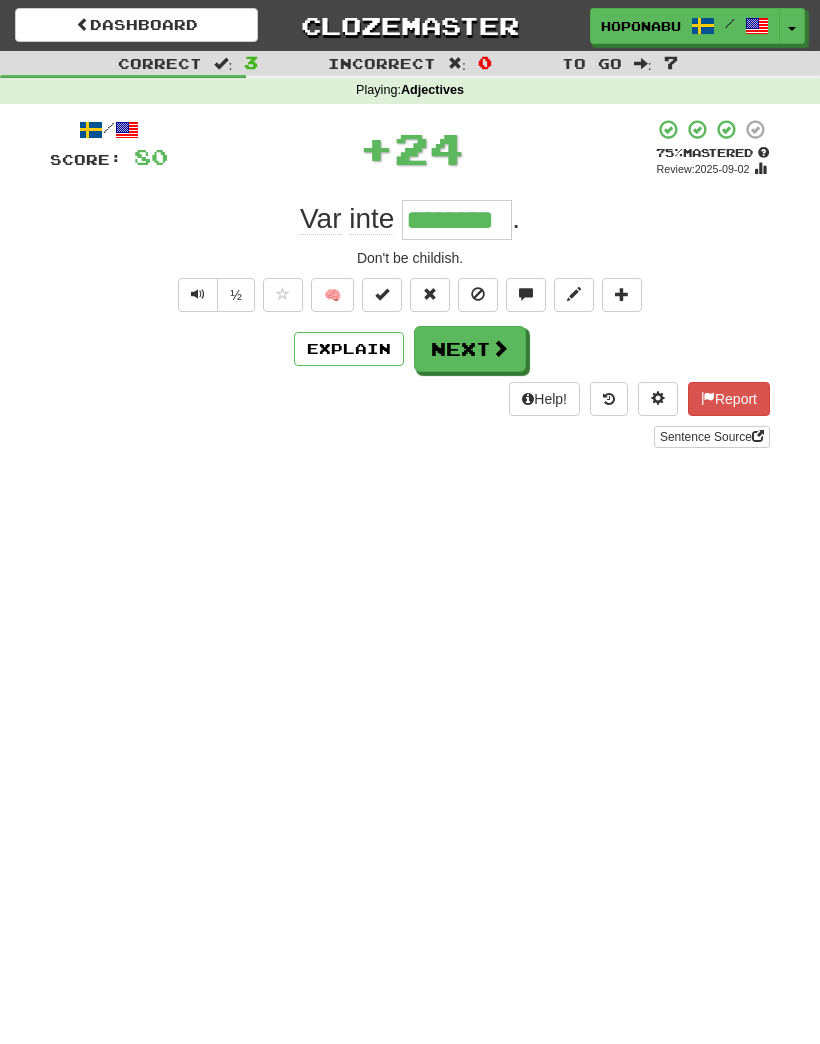 click on "🧠" at bounding box center [332, 295] 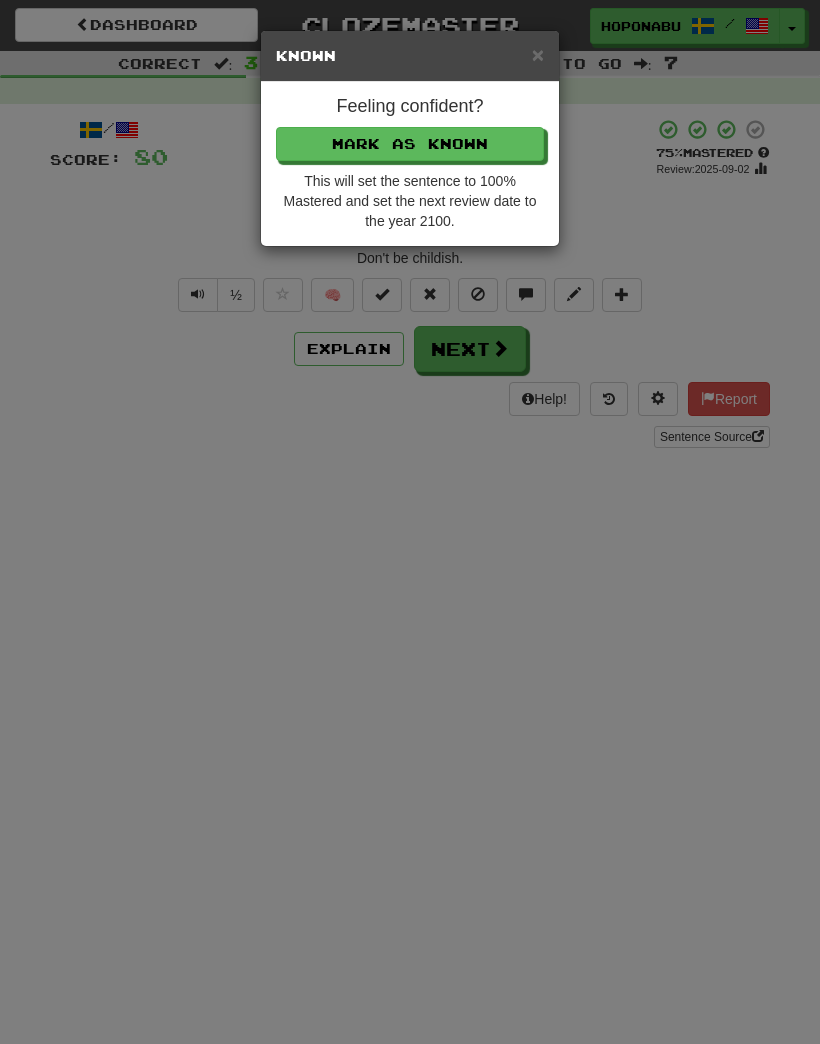 click on "Mark as Known" at bounding box center [410, 144] 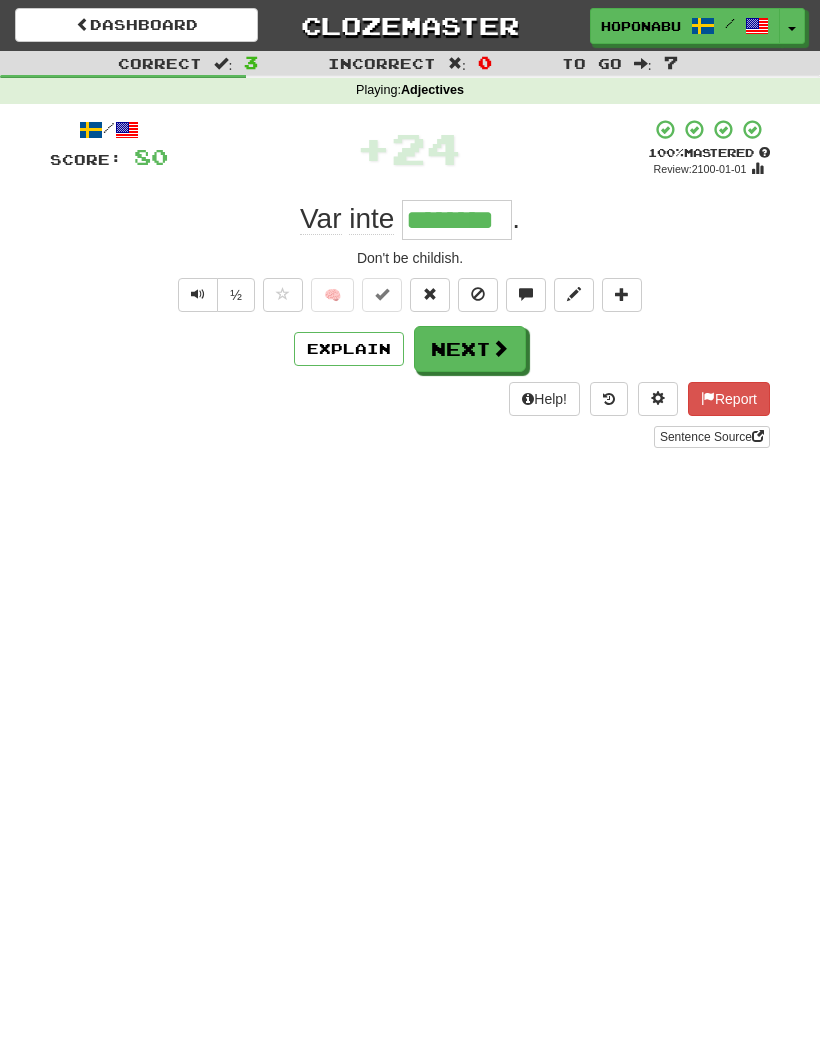 click on "Next" at bounding box center (470, 349) 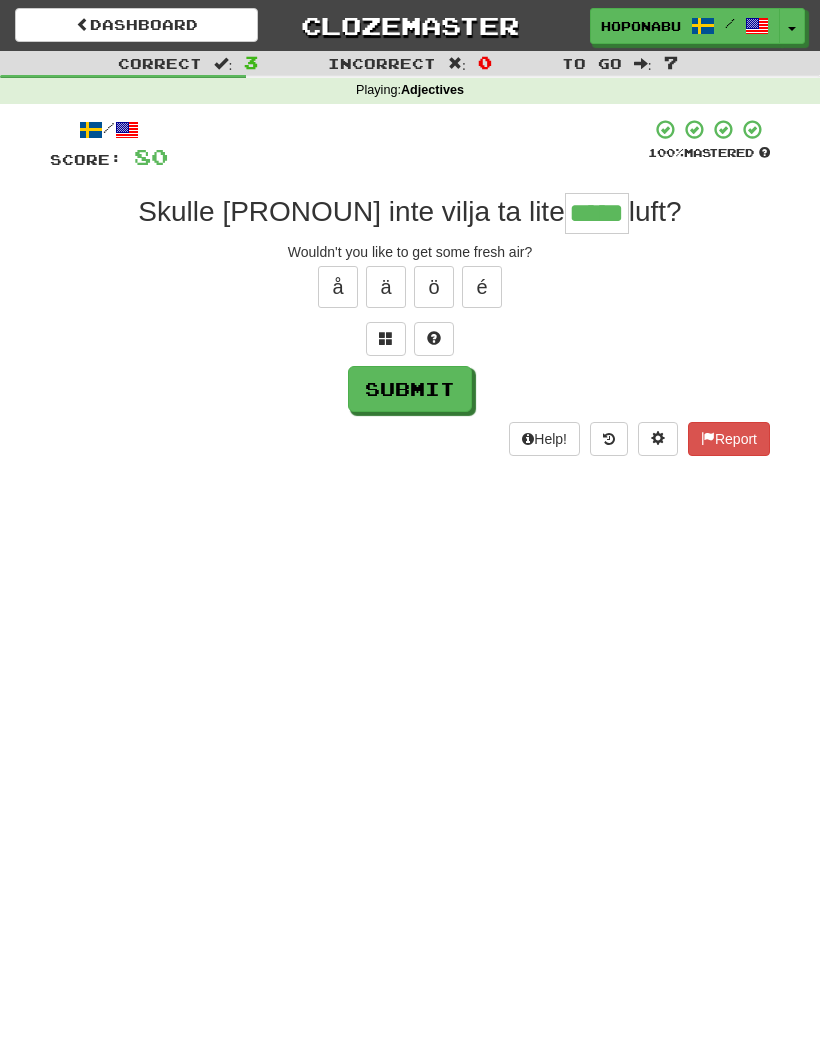type on "*****" 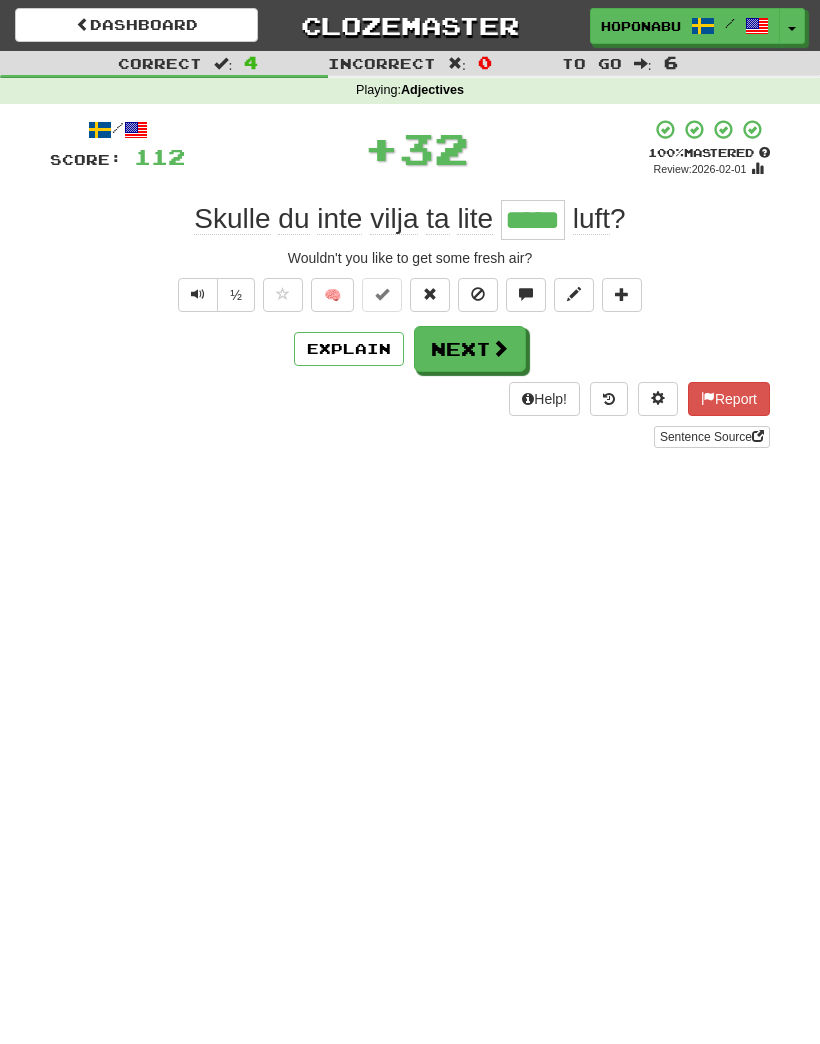 click on "🧠" at bounding box center [332, 295] 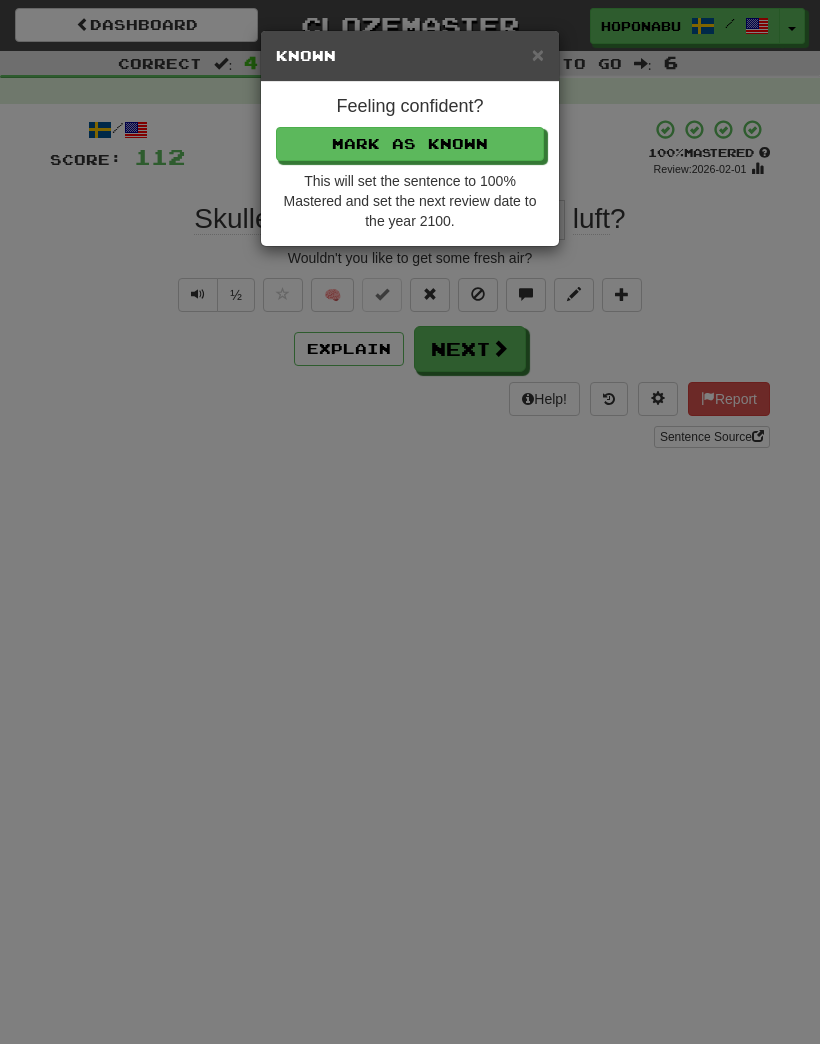 click on "Mark as Known" at bounding box center (410, 144) 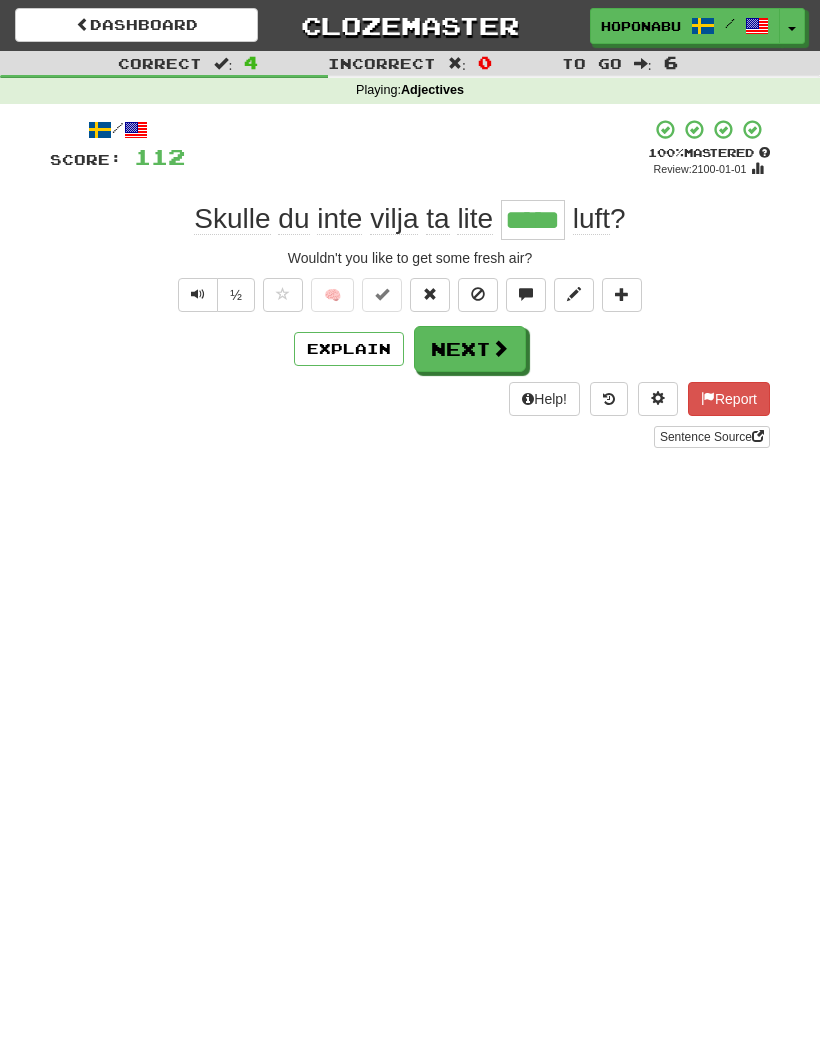 click on "Next" at bounding box center [470, 349] 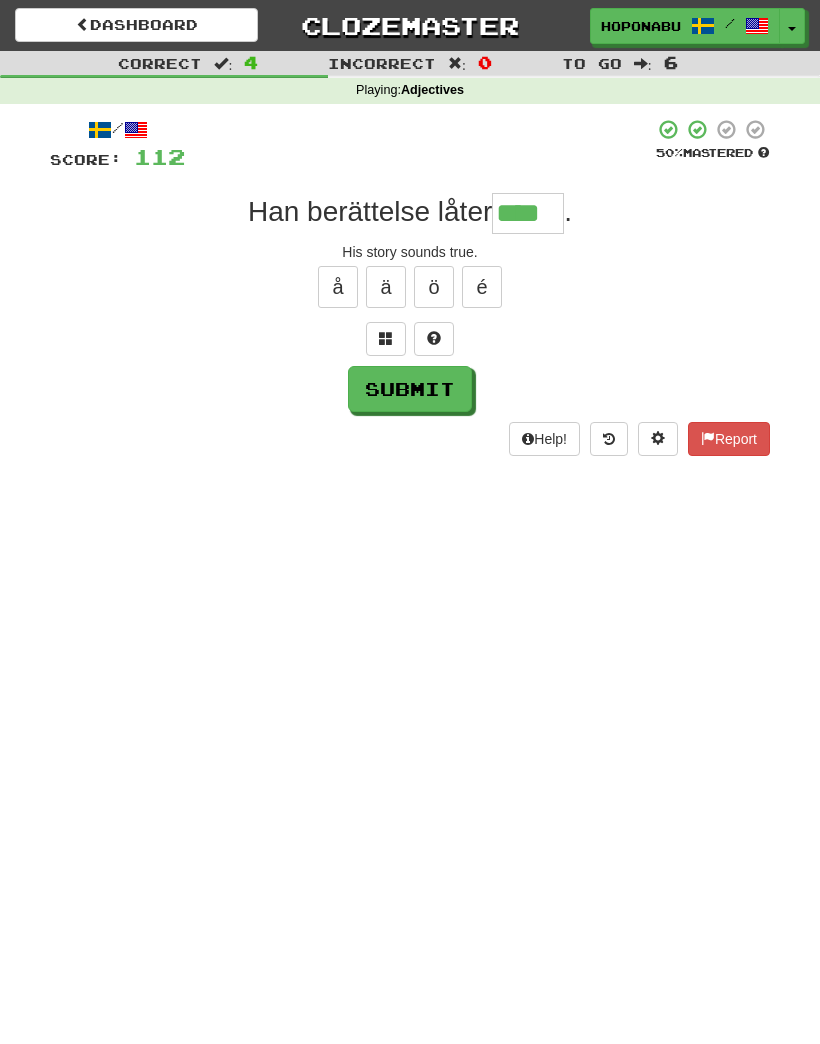 type on "****" 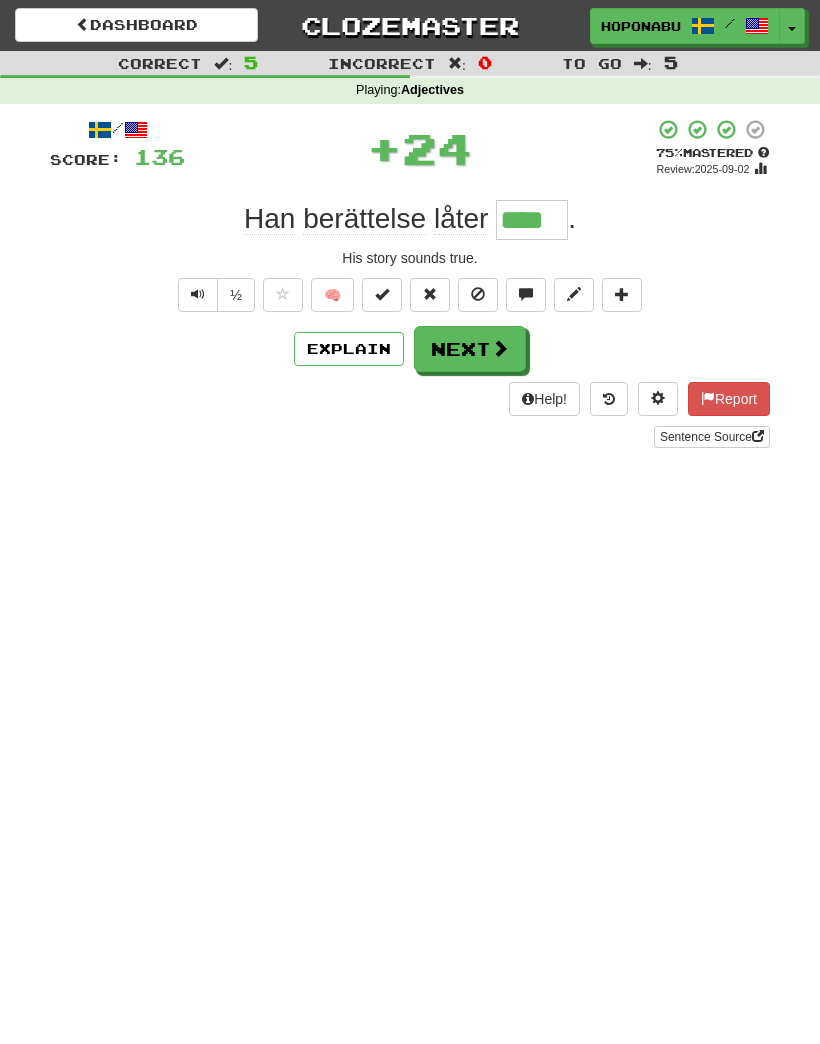 click on "🧠" at bounding box center [332, 295] 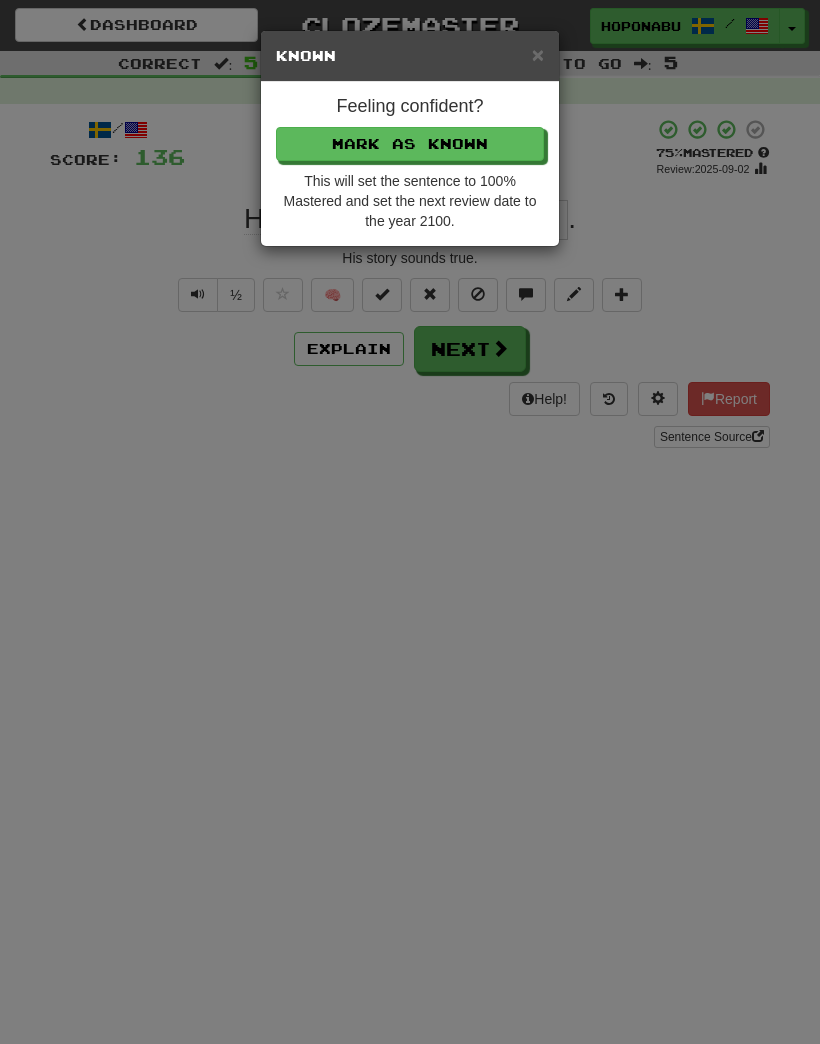 click on "Mark as Known" at bounding box center (410, 144) 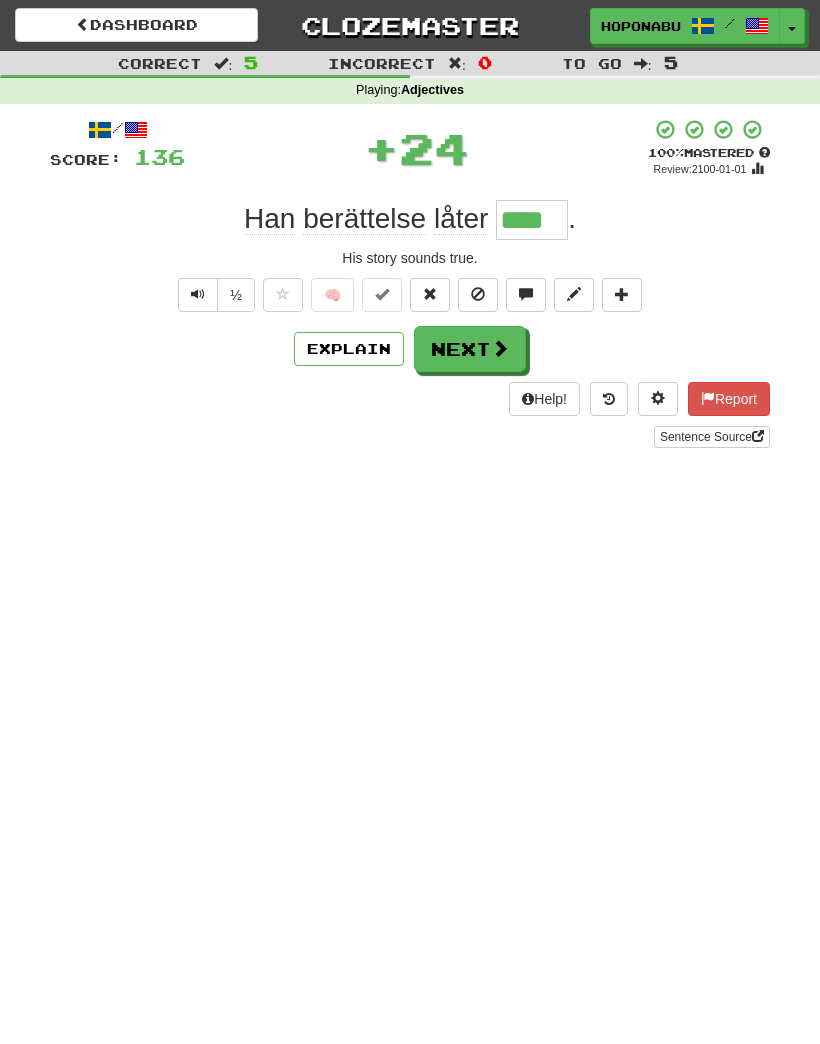 click on "Next" at bounding box center [470, 349] 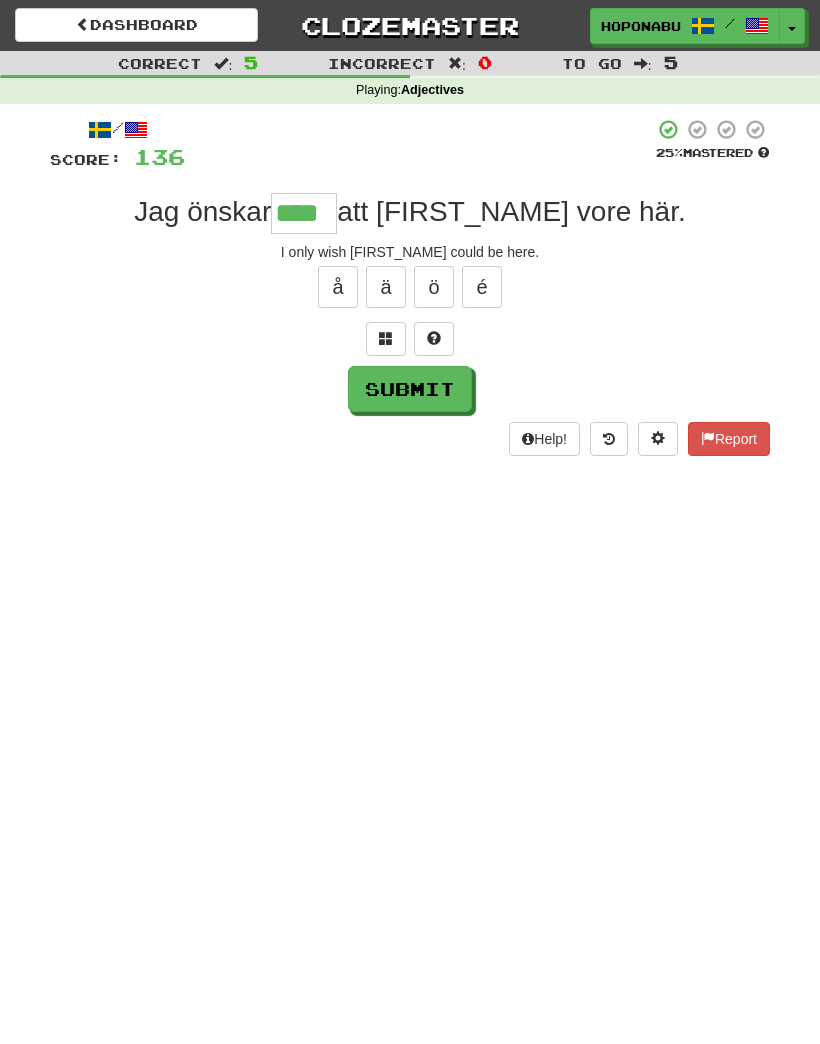 type on "****" 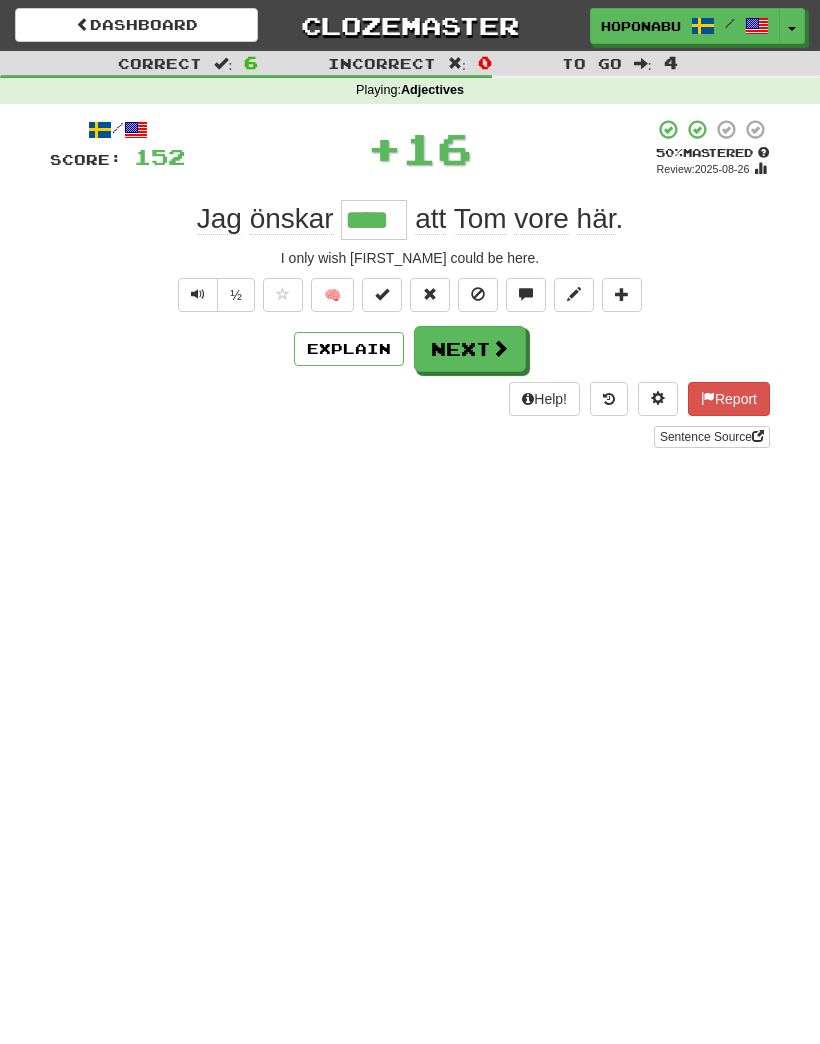 click on "Next" at bounding box center (470, 349) 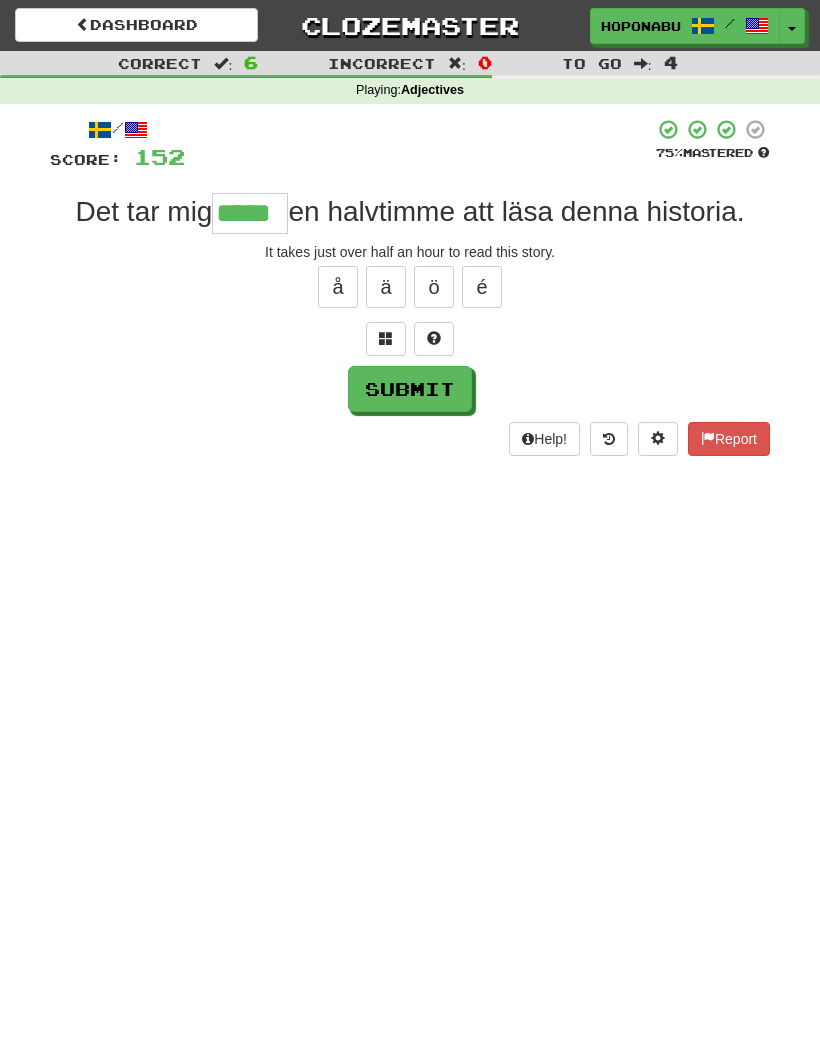type on "*****" 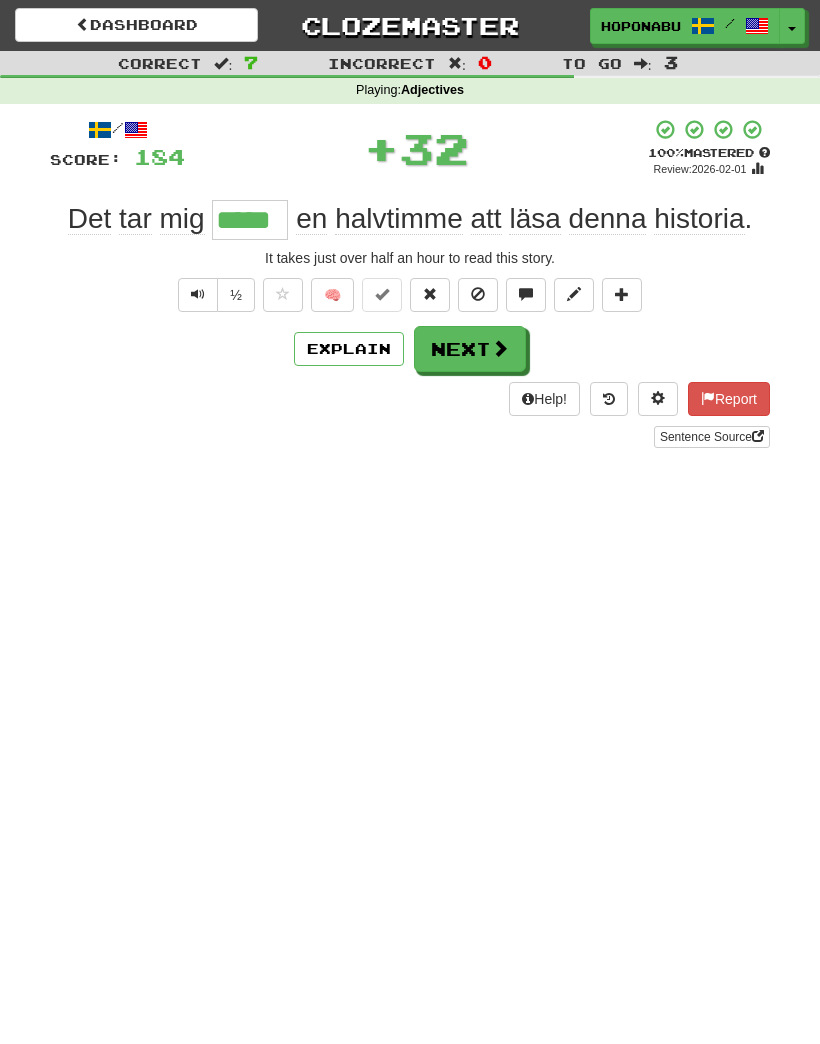 click on "Next" at bounding box center (470, 349) 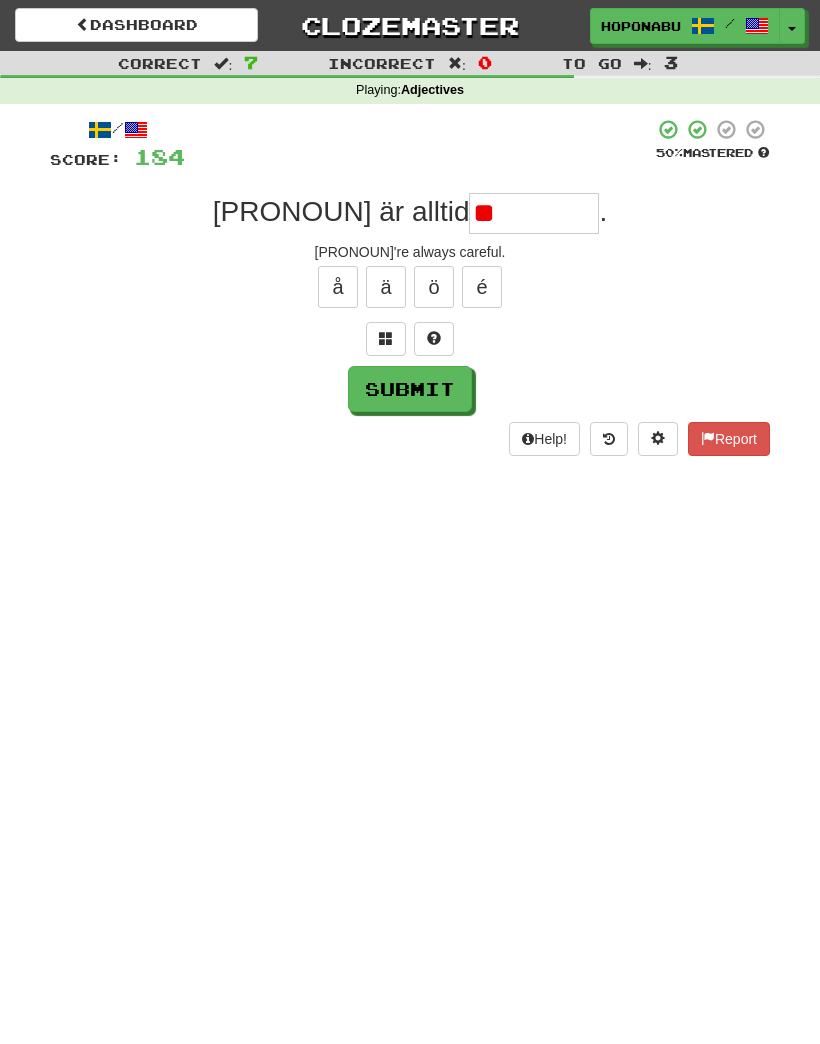 type on "*" 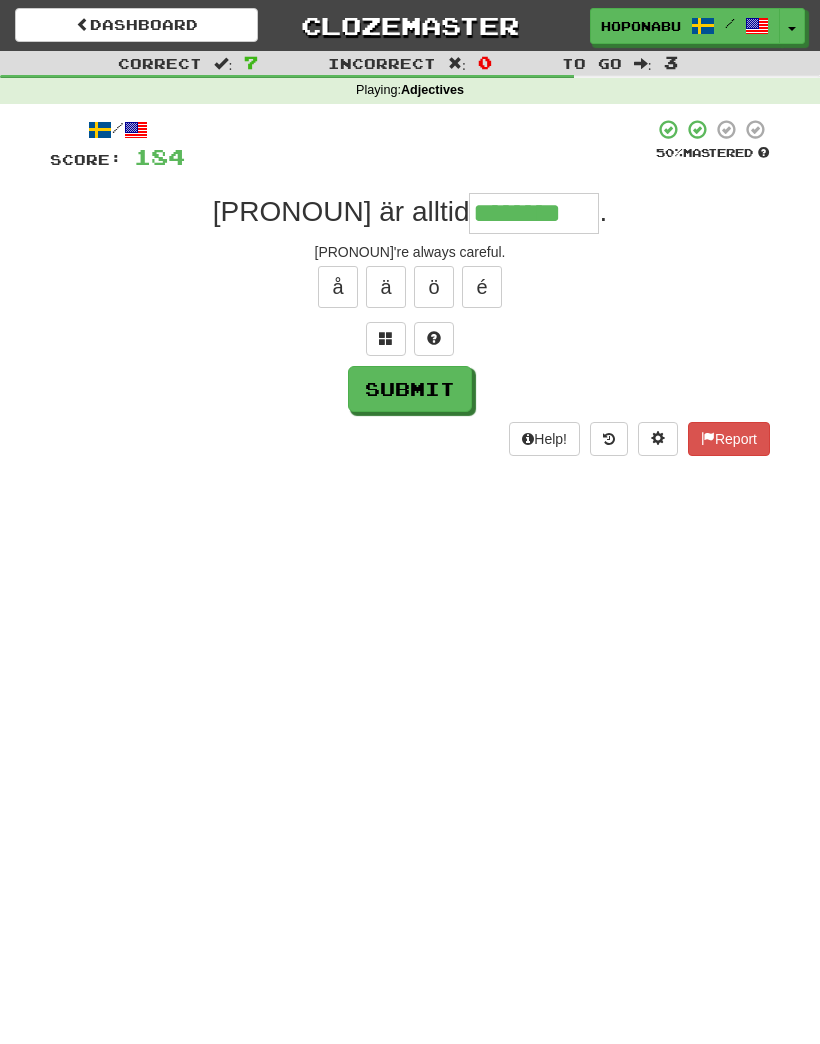 type on "********" 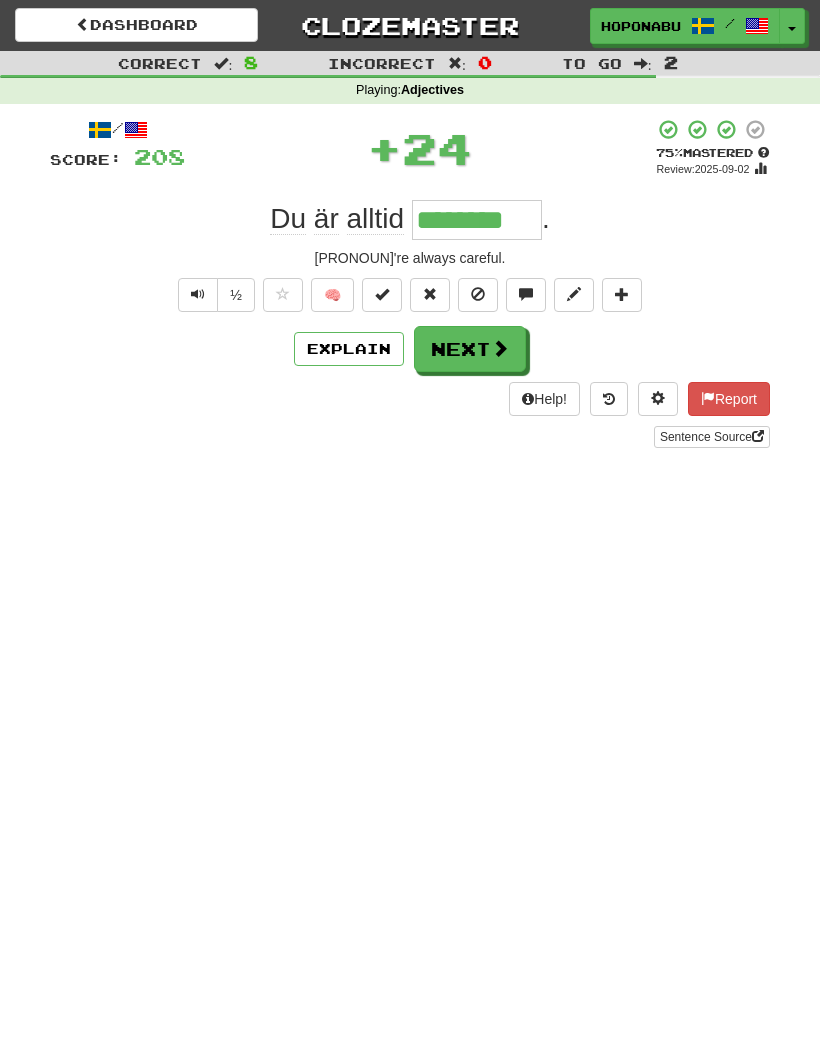 click on "Explain" at bounding box center (349, 349) 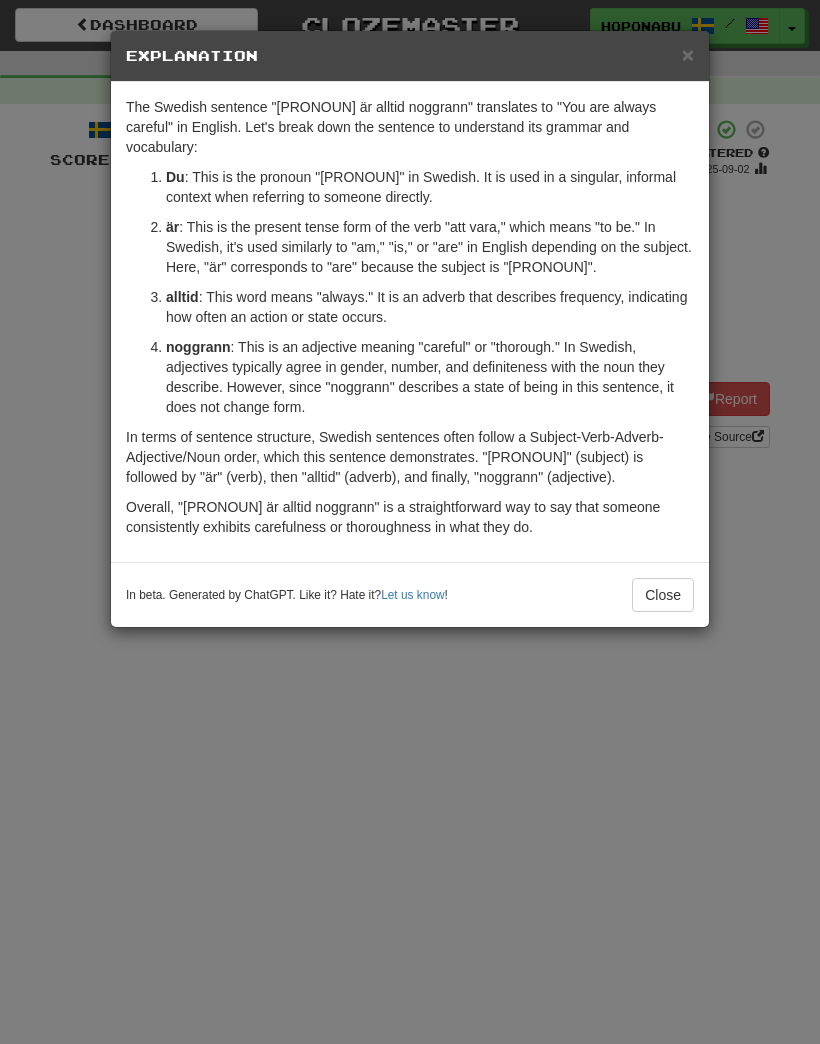 click on "Close" at bounding box center (663, 595) 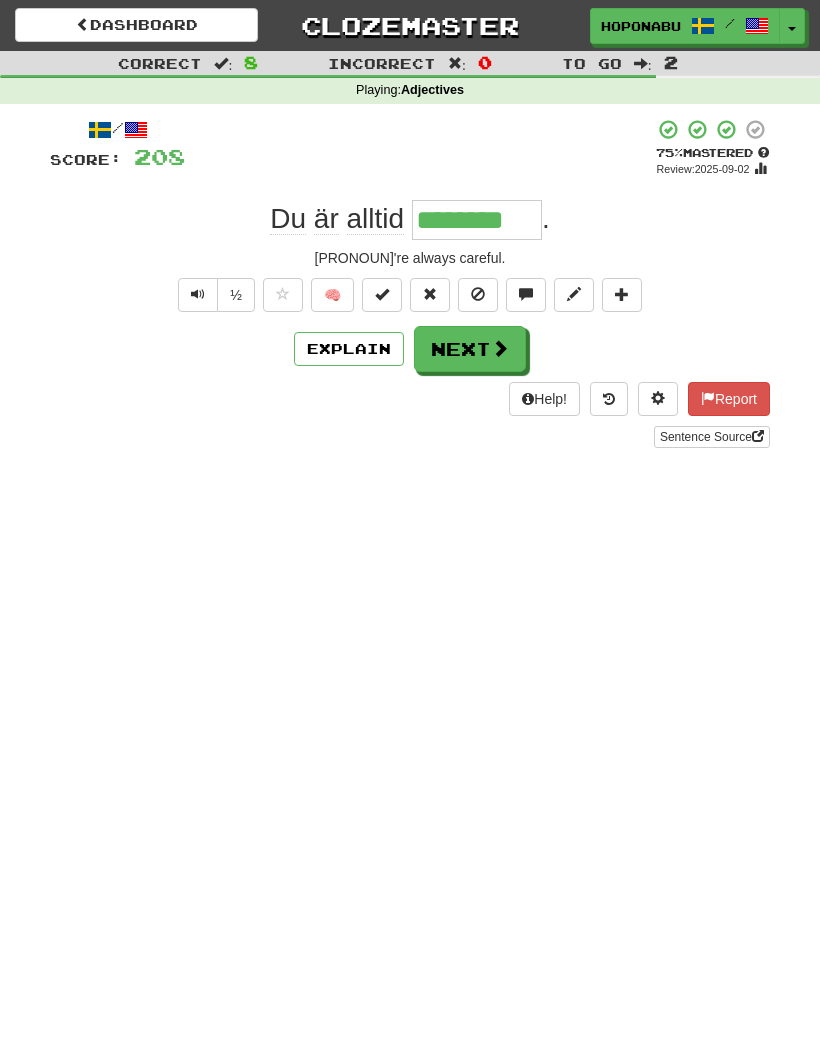 click on "Next" at bounding box center (470, 349) 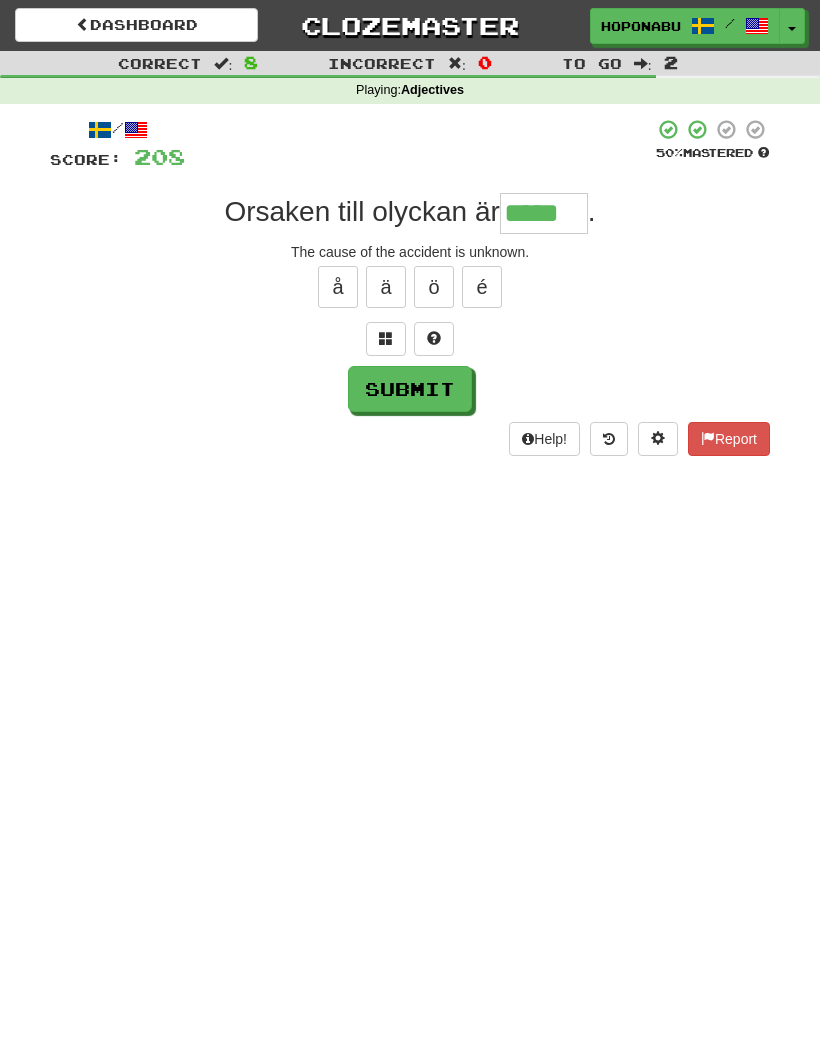 type on "*****" 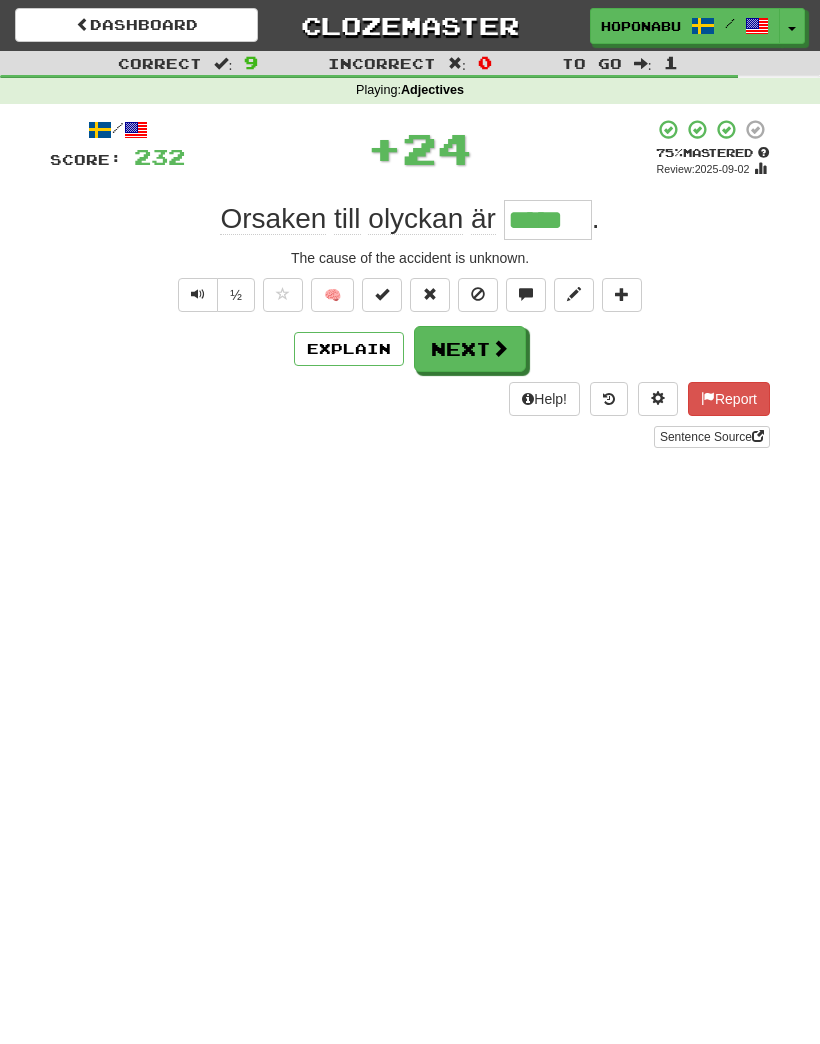 click on "Next" at bounding box center [470, 349] 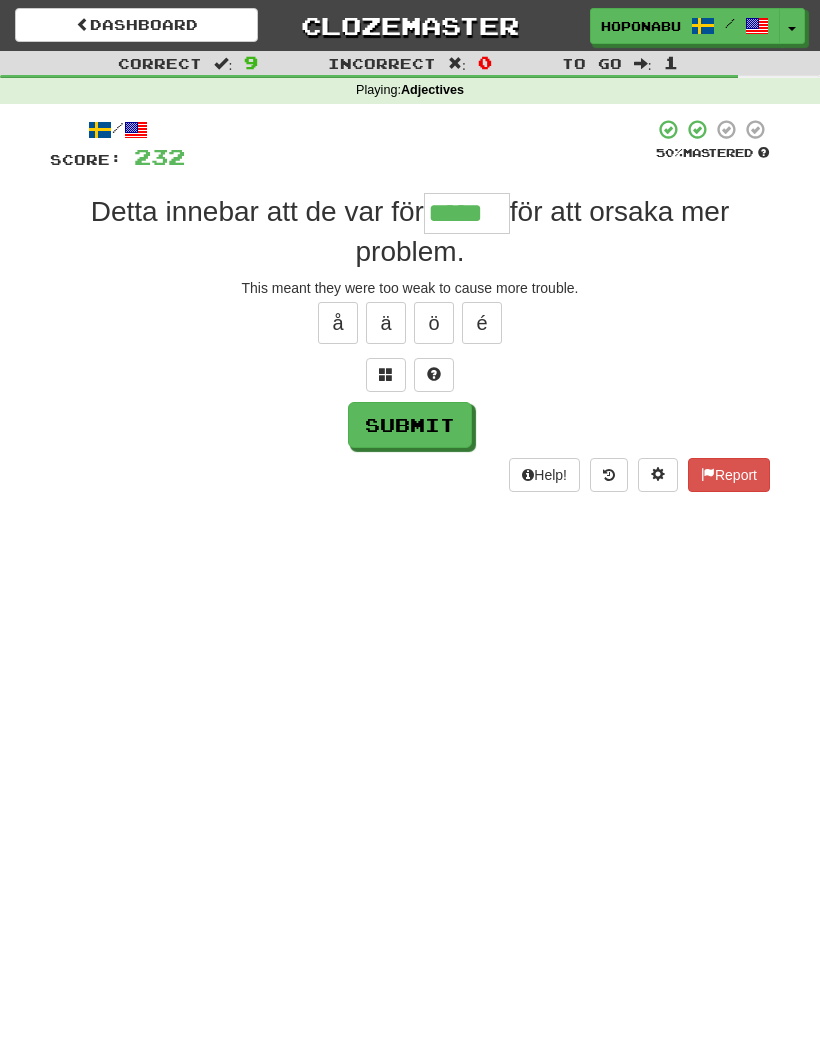 type on "*****" 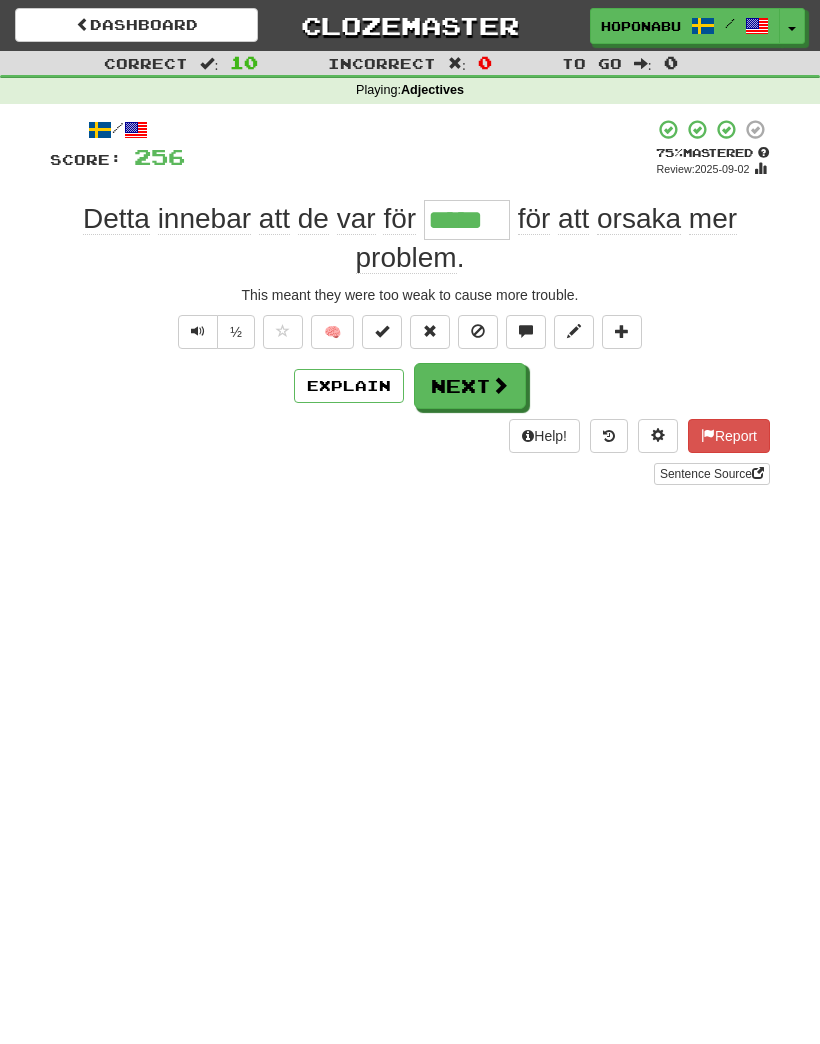 click on "Next" at bounding box center (470, 386) 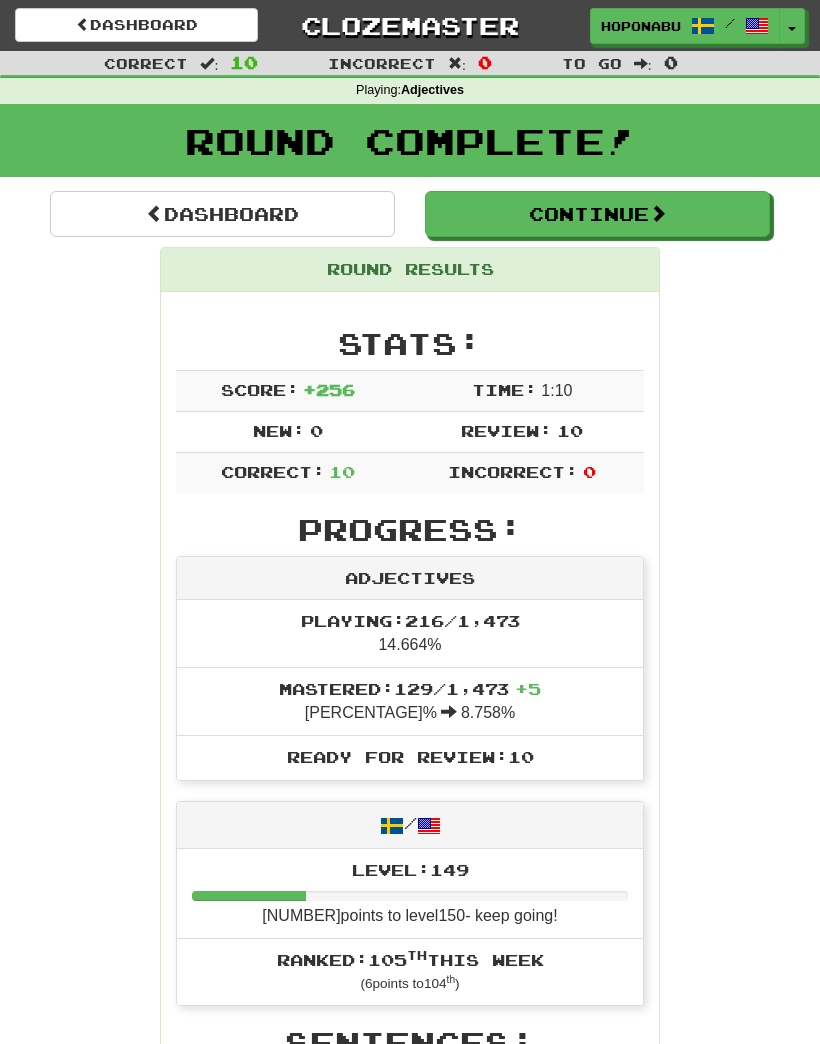 click on "Dashboard" at bounding box center (222, 214) 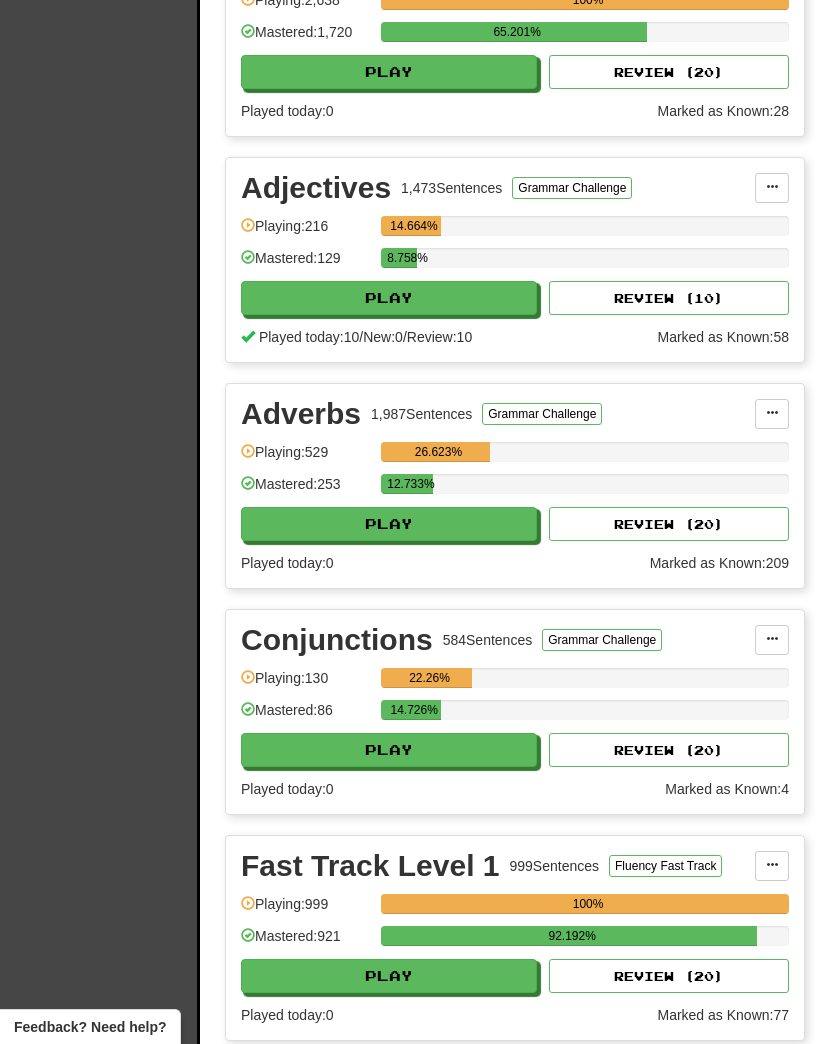 scroll, scrollTop: 2473, scrollLeft: 0, axis: vertical 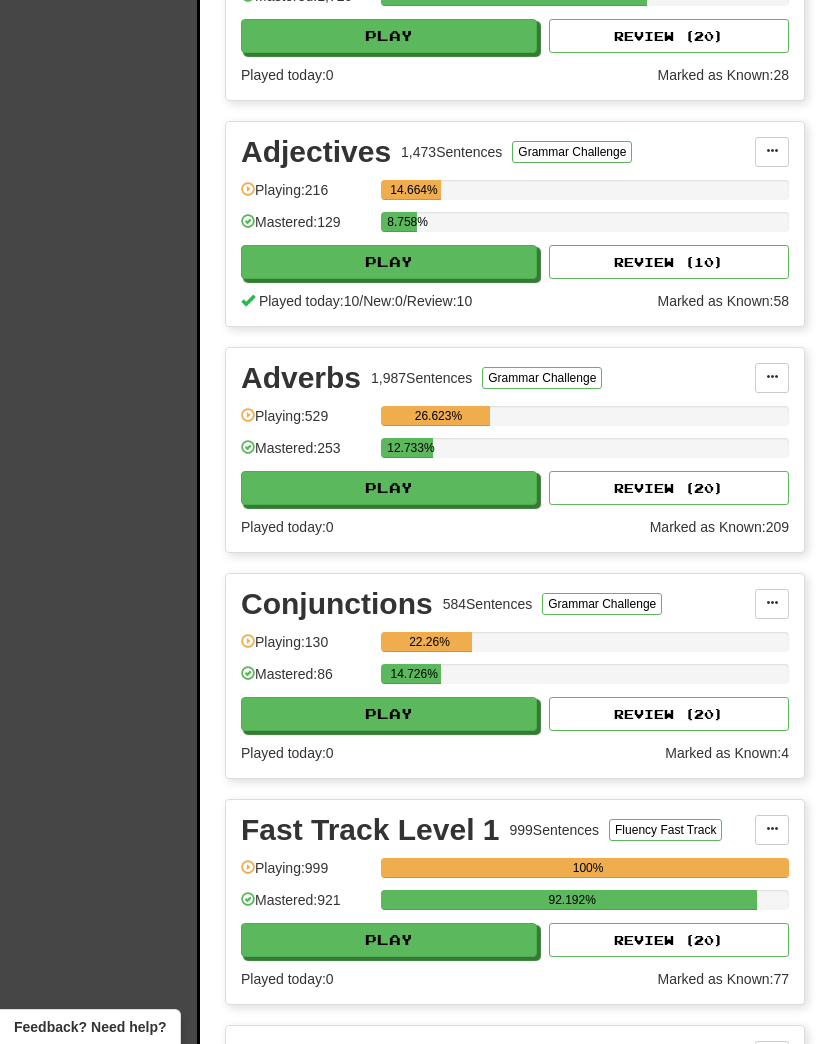 click on "Play" at bounding box center [389, 488] 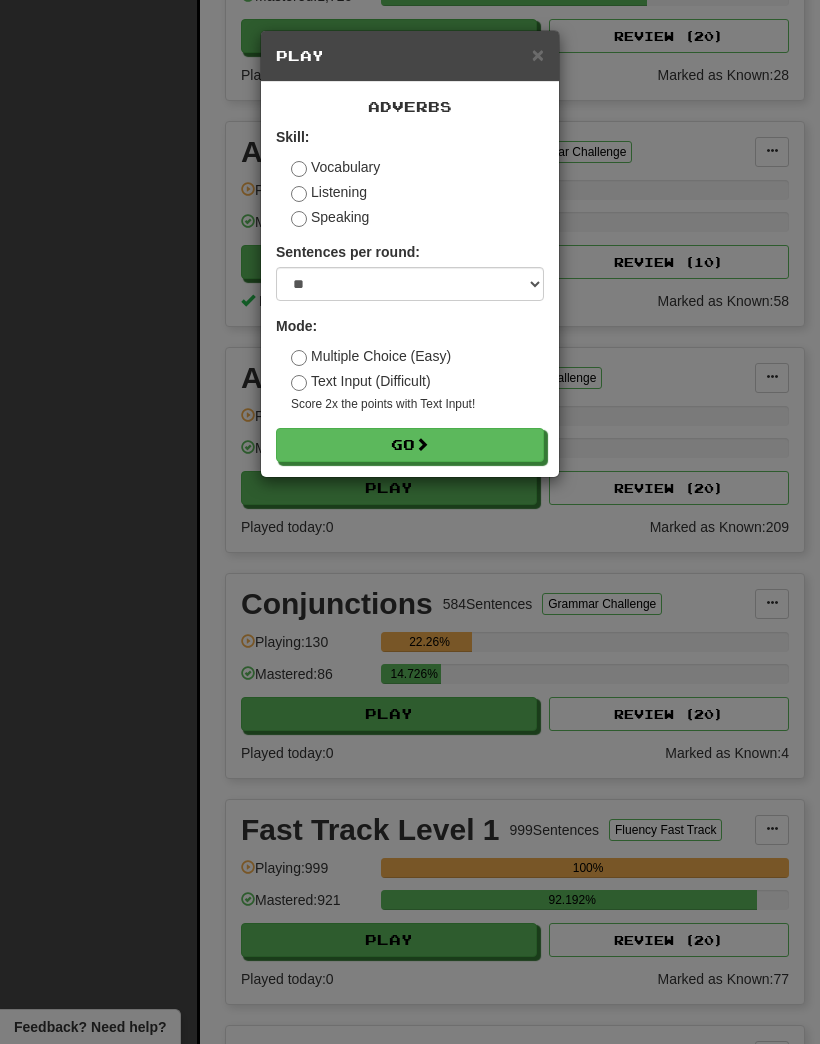 click on "Go" at bounding box center (410, 445) 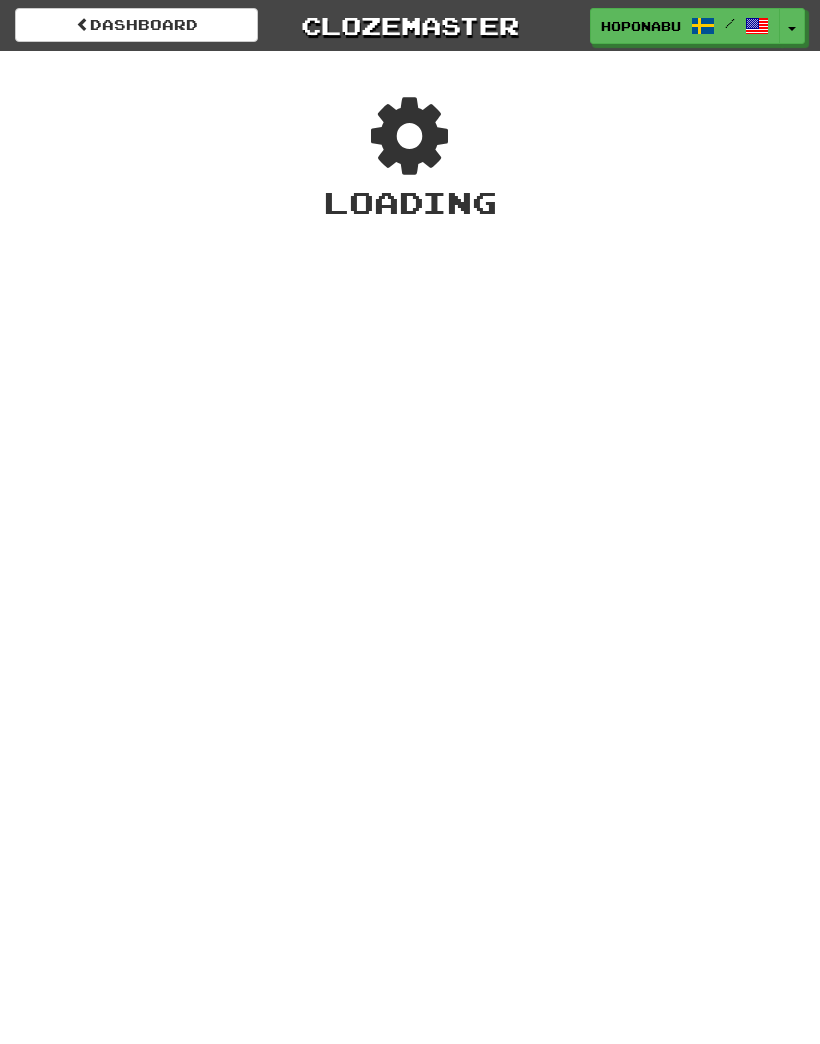 scroll, scrollTop: 0, scrollLeft: 0, axis: both 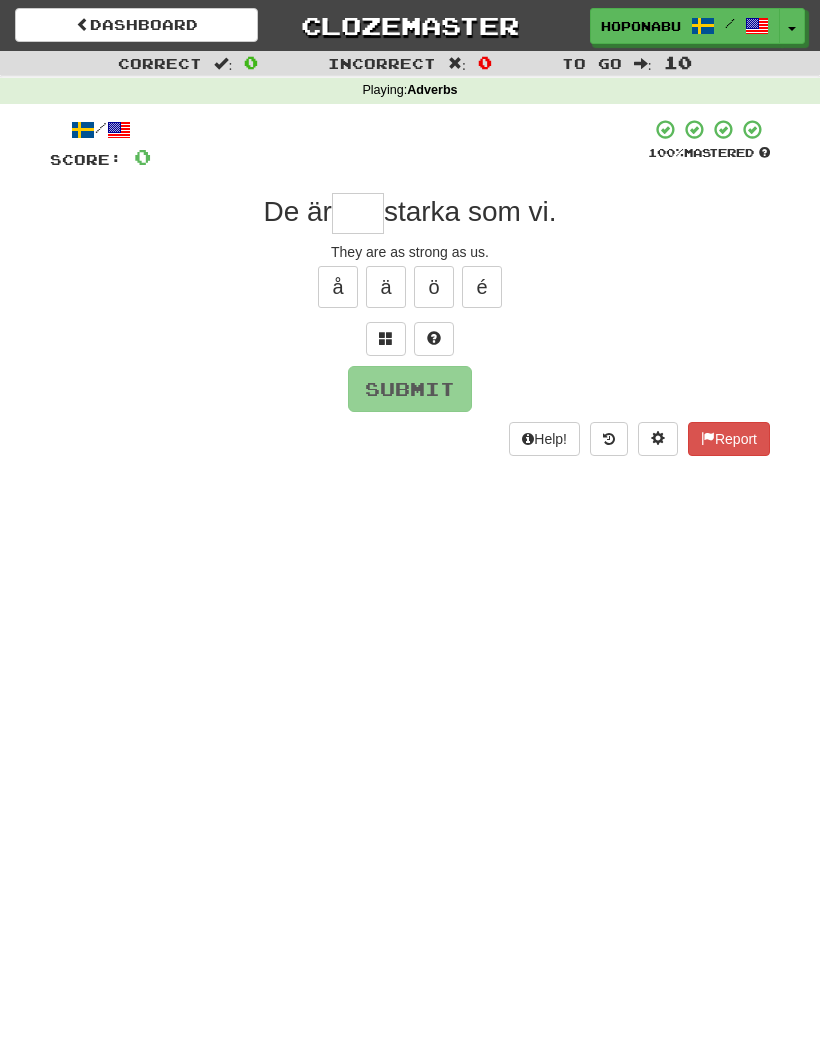 click at bounding box center (358, 213) 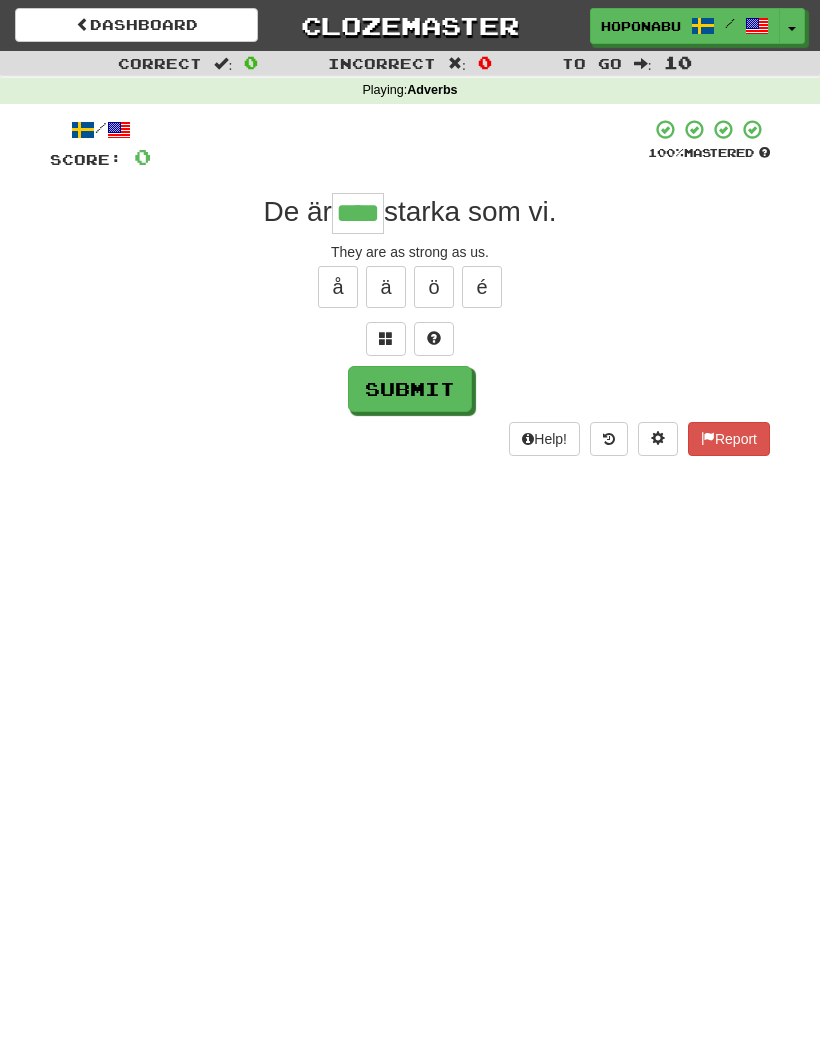 type on "****" 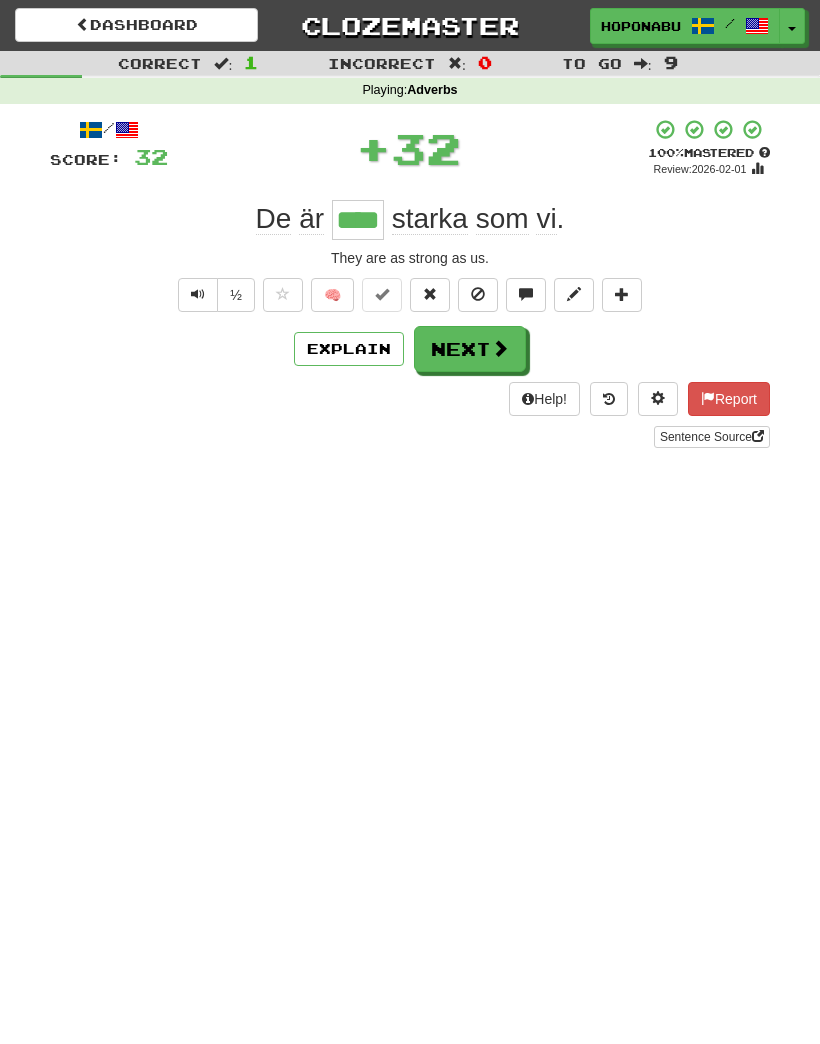 click on "Next" at bounding box center [470, 349] 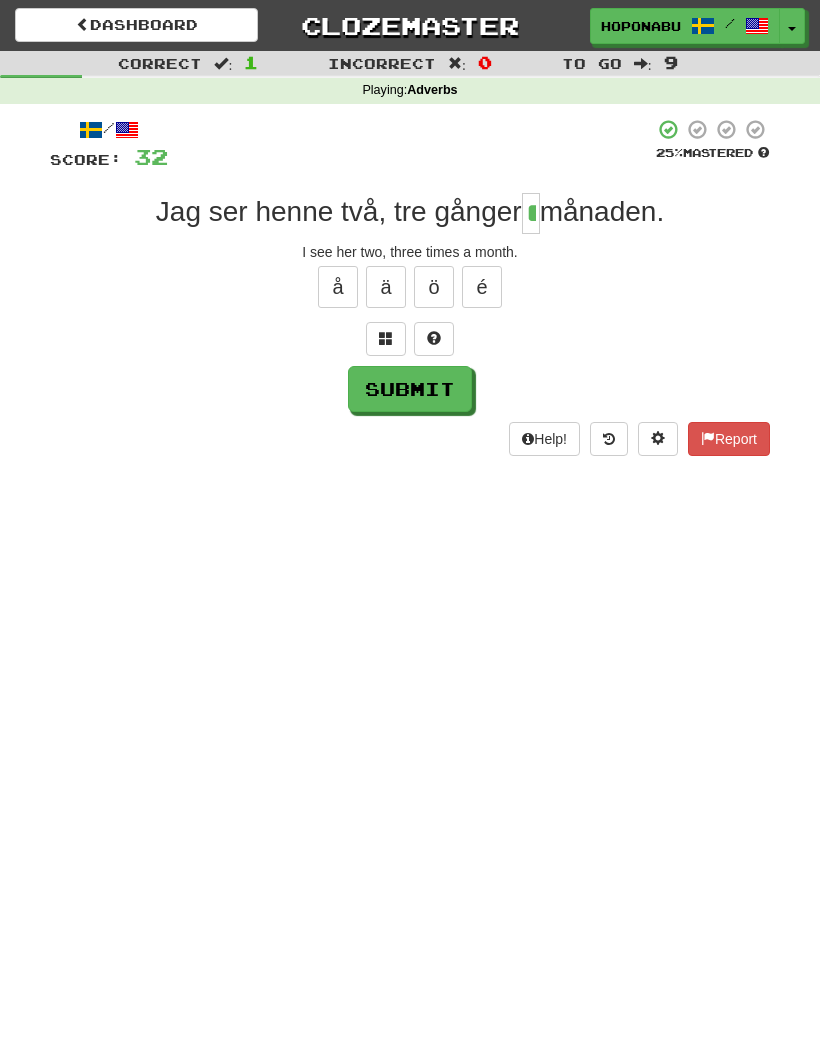 type on "*" 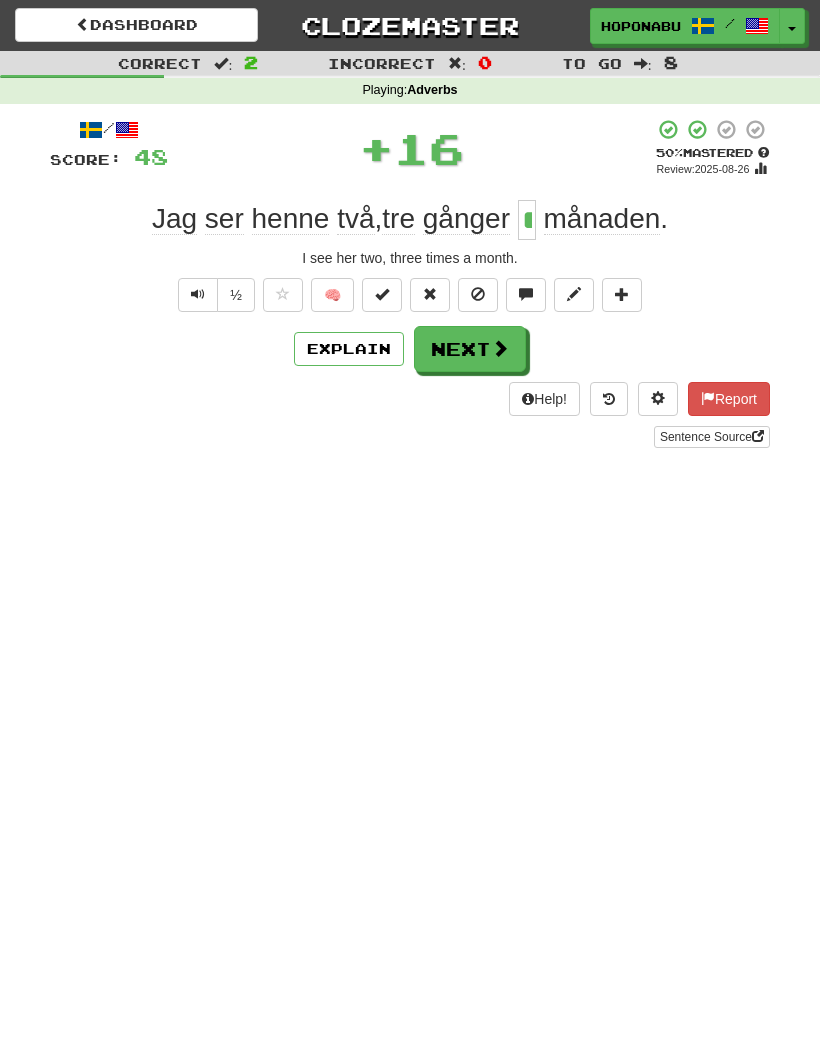 click at bounding box center (500, 348) 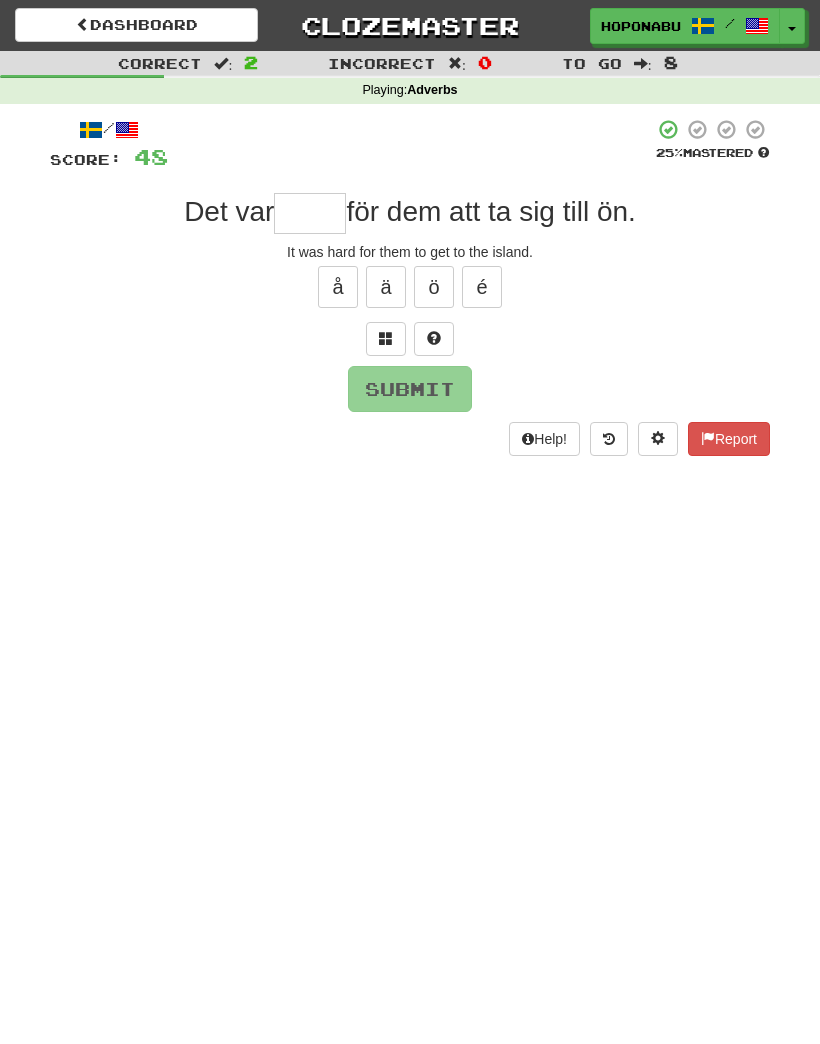 type on "*" 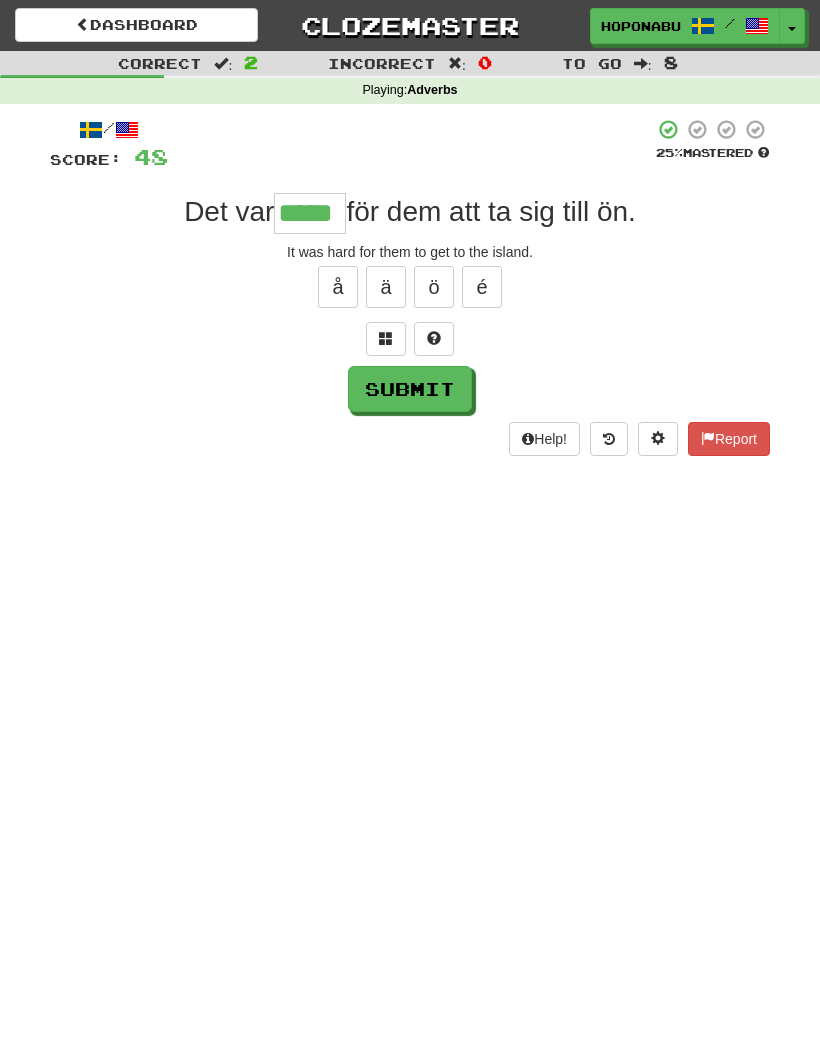 type on "*****" 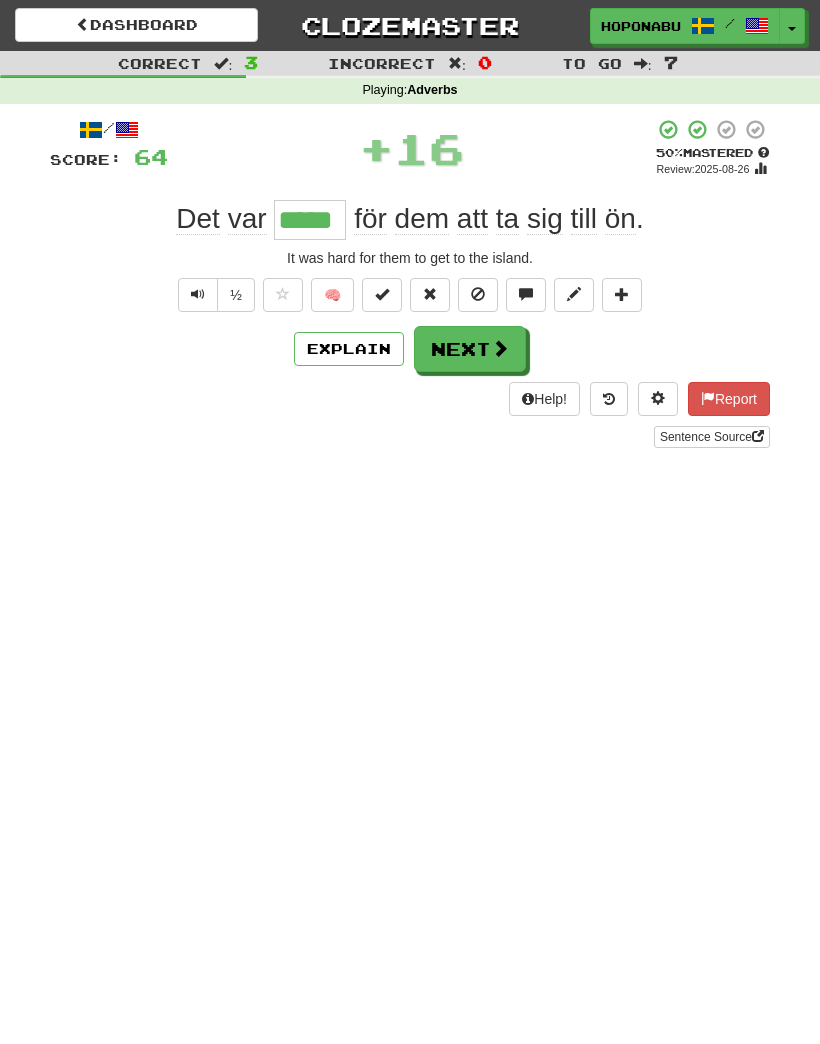 click on "Next" at bounding box center [470, 349] 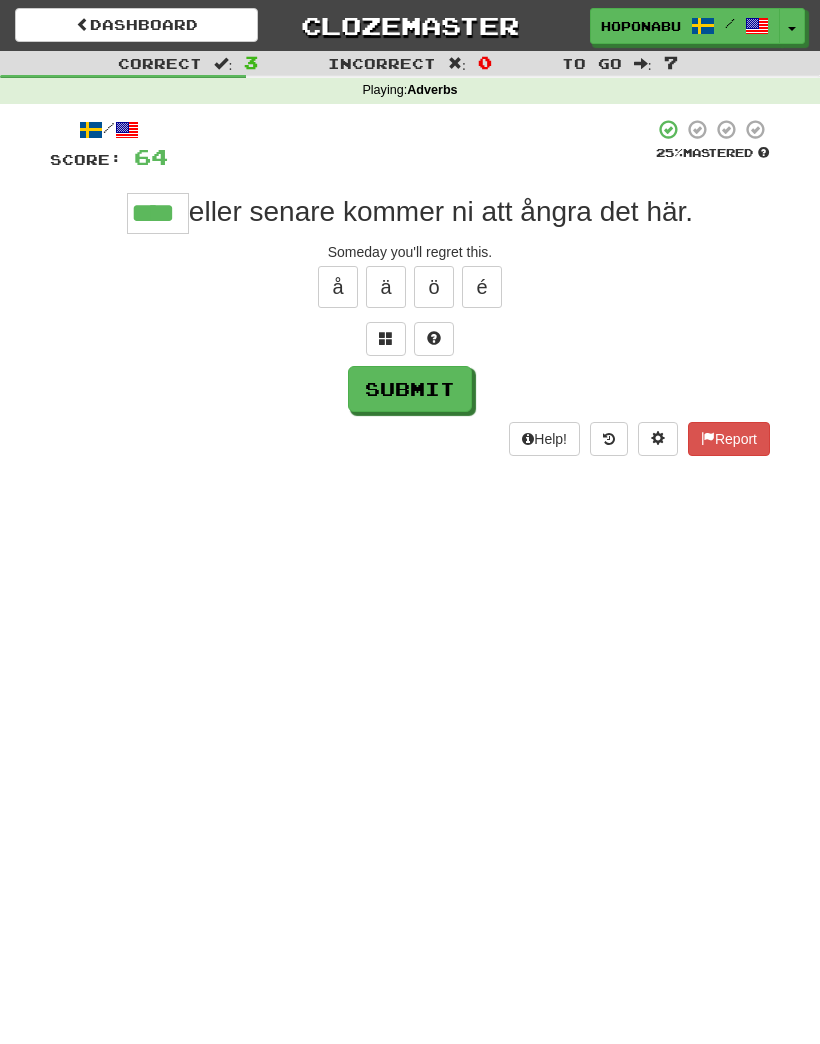 click on "Submit" at bounding box center [410, 389] 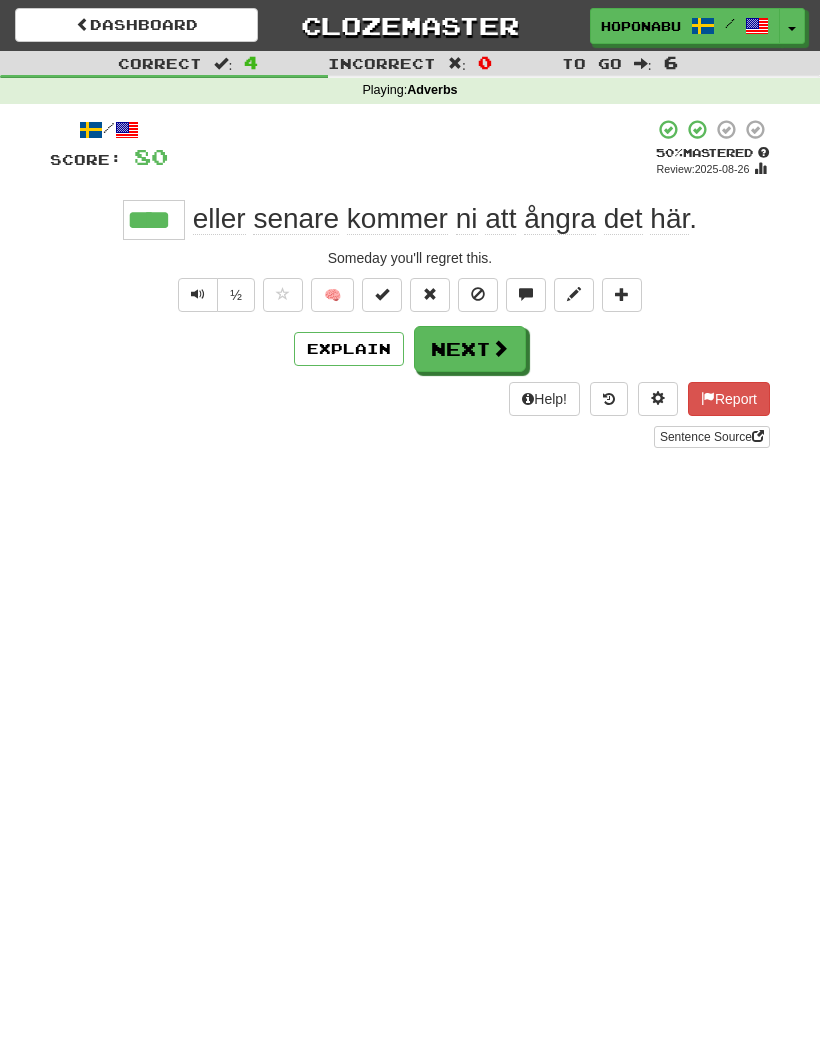 click on "Next" at bounding box center (470, 349) 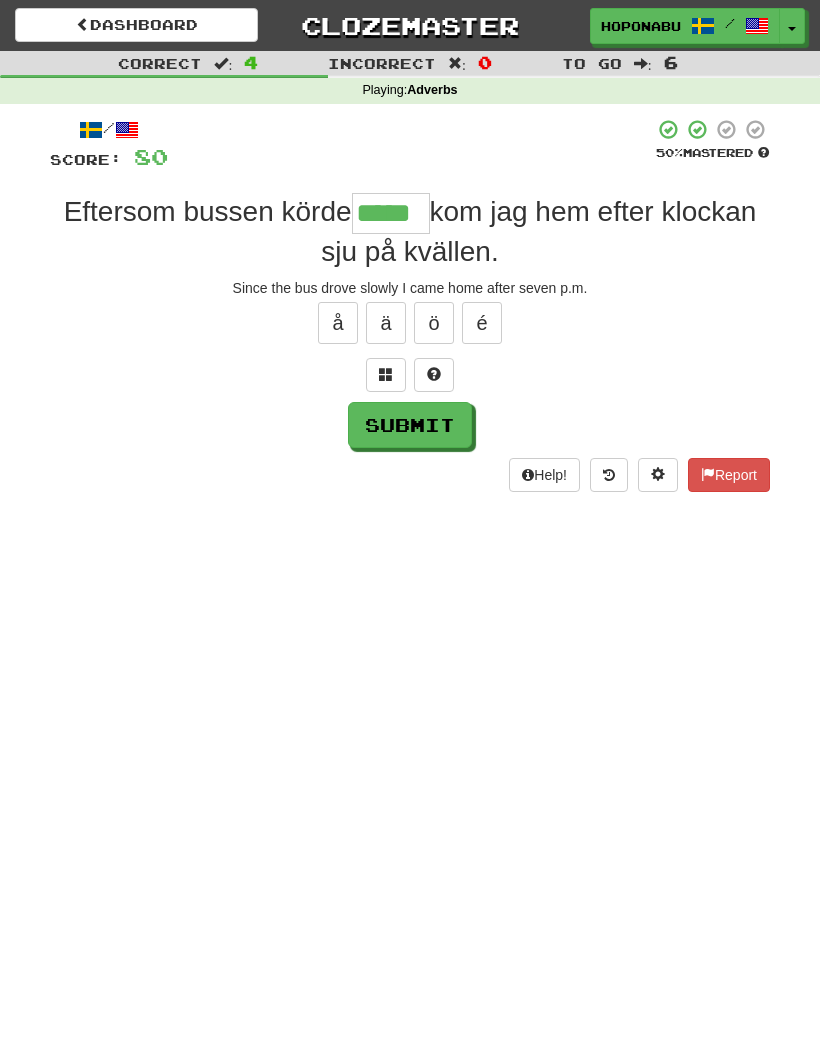 type on "*****" 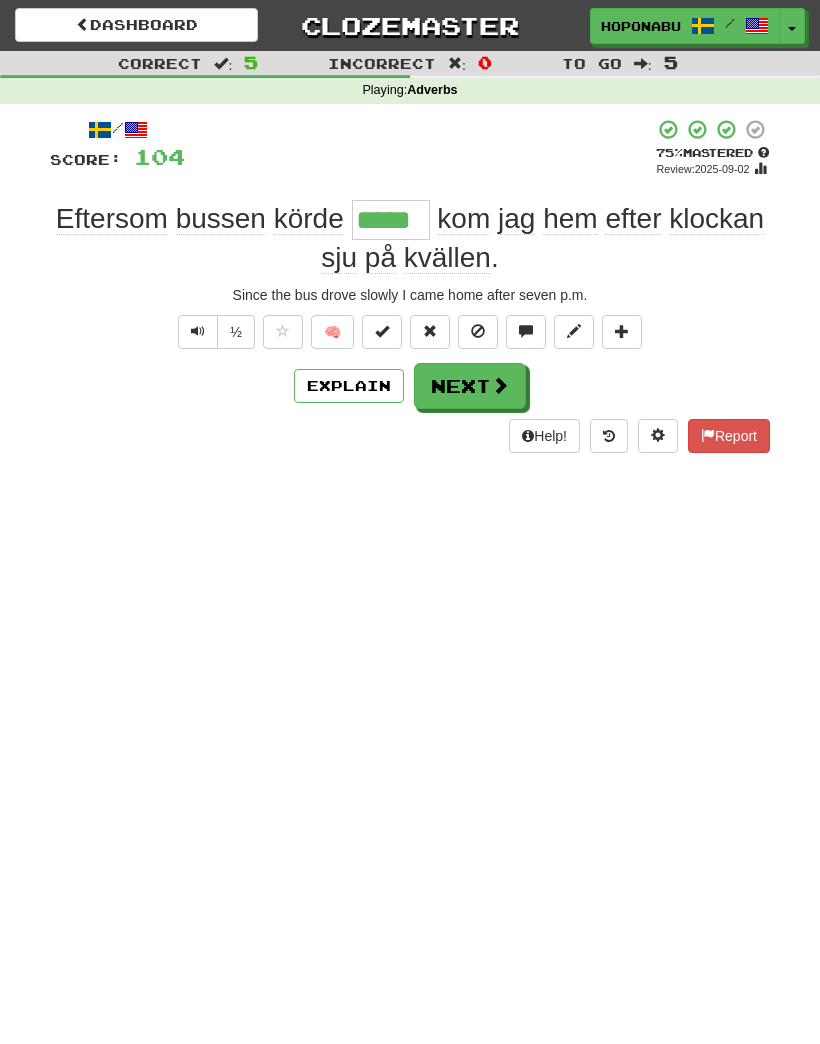 click on "Next" at bounding box center (470, 386) 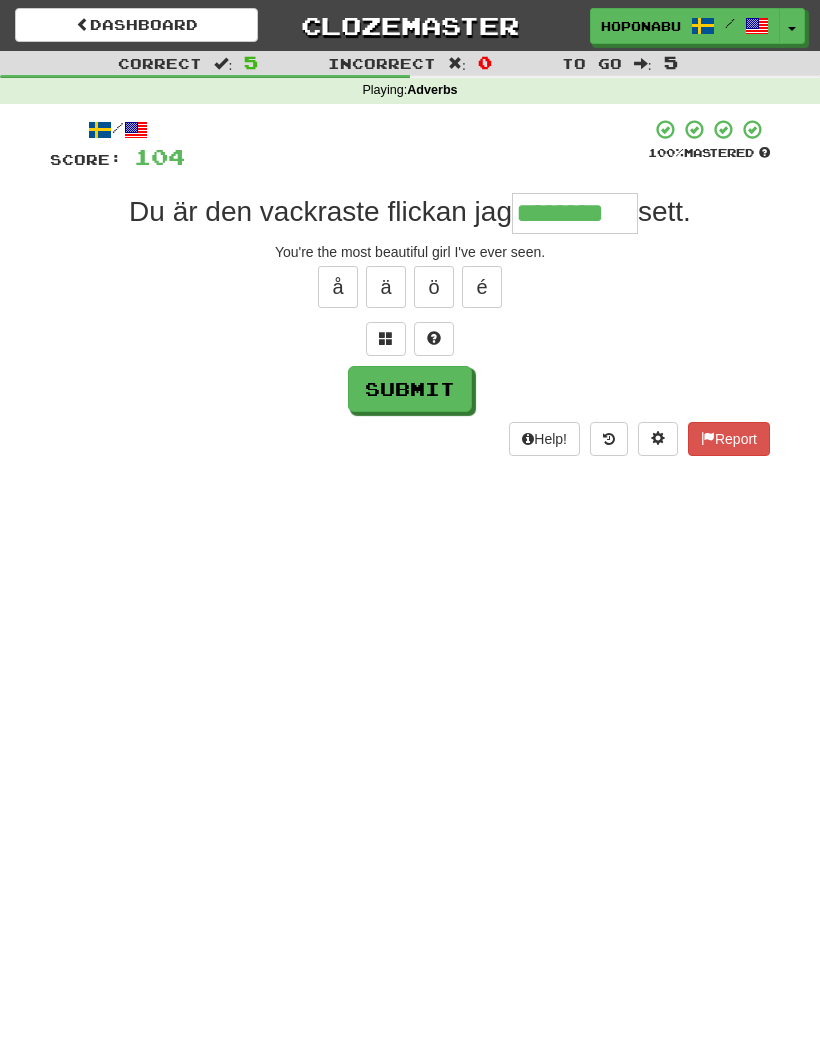 type on "********" 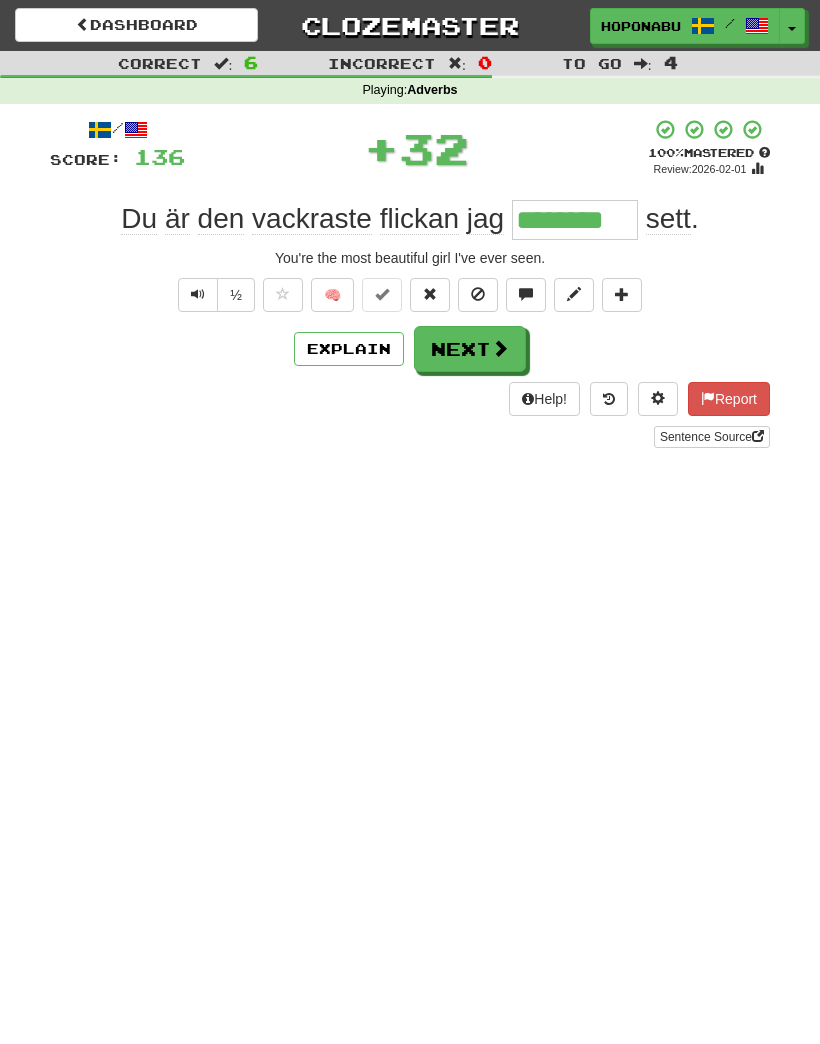 click on "Next" at bounding box center (470, 349) 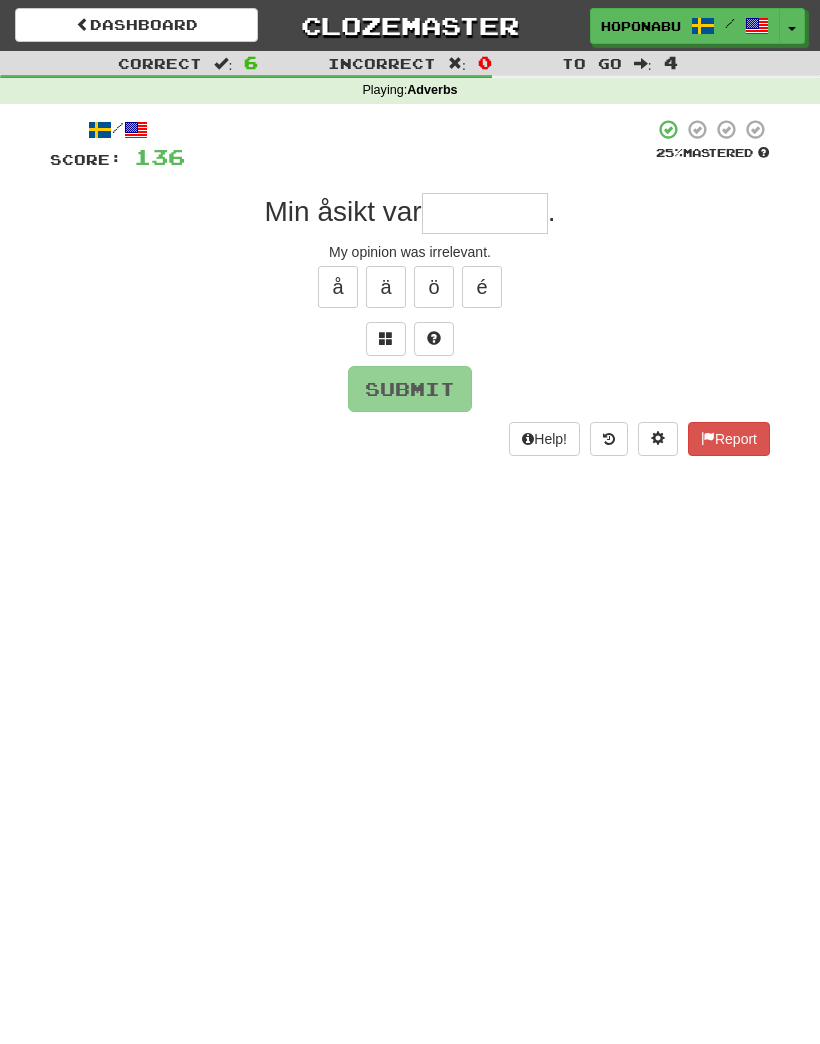 click at bounding box center [434, 339] 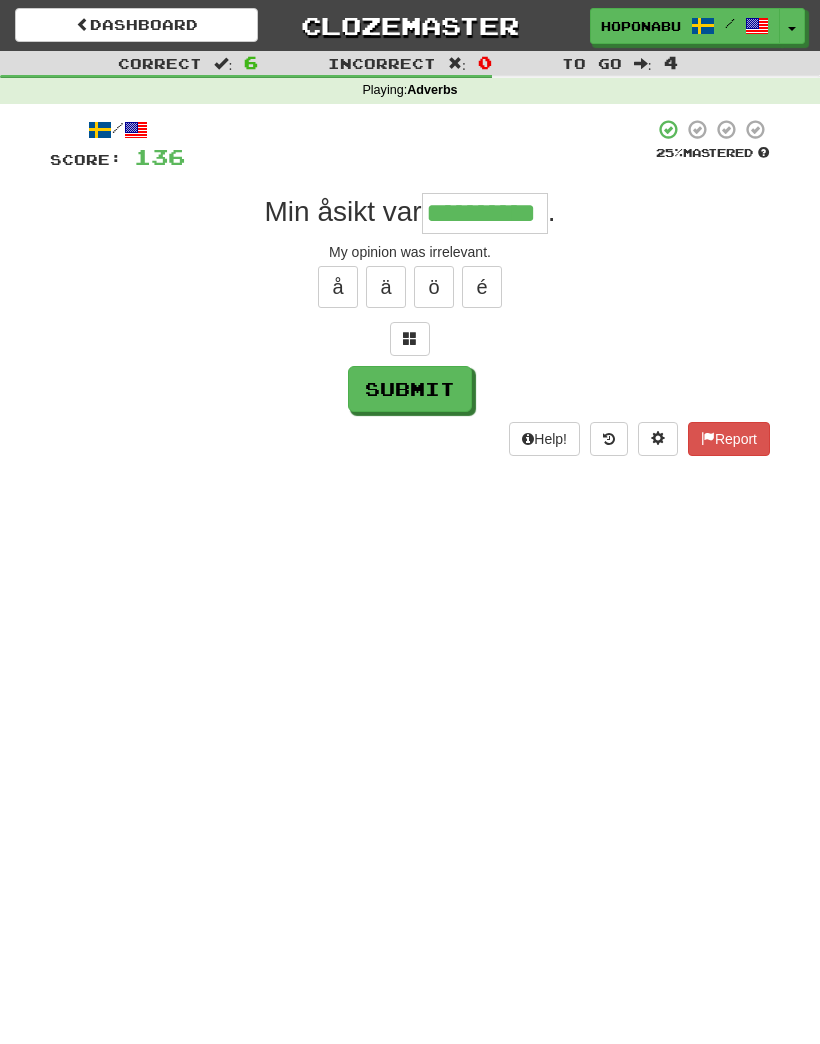 type on "**********" 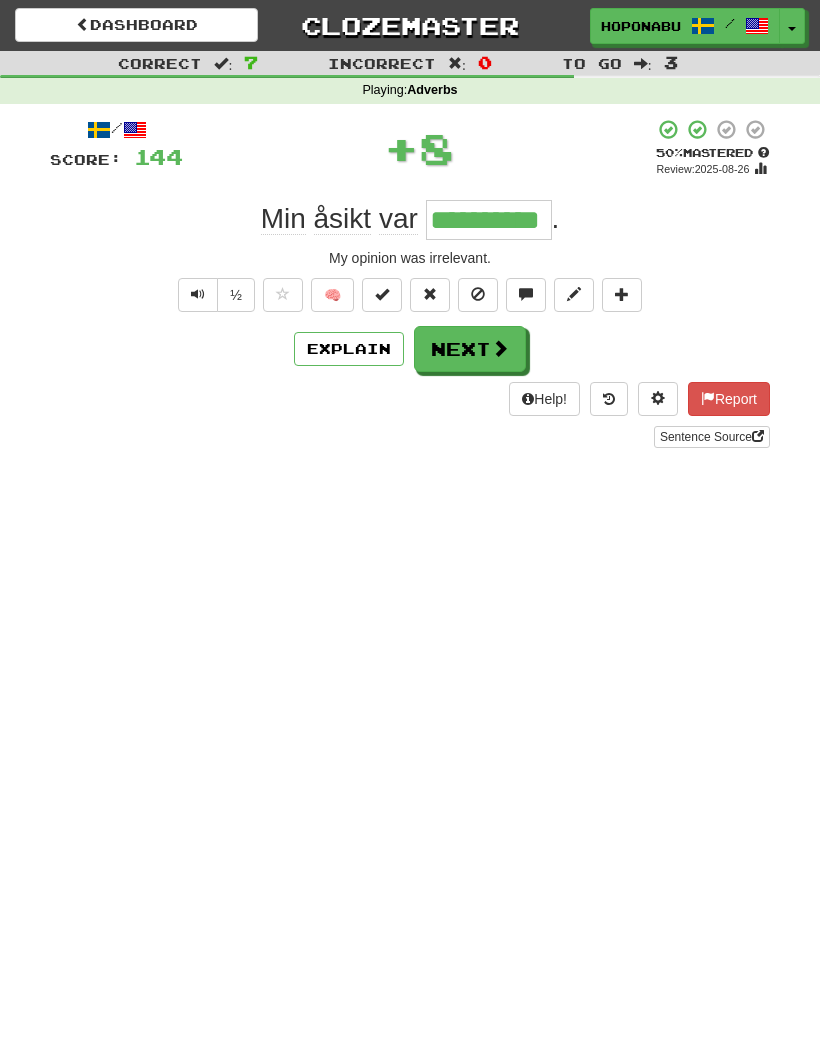 click on "Next" at bounding box center [470, 349] 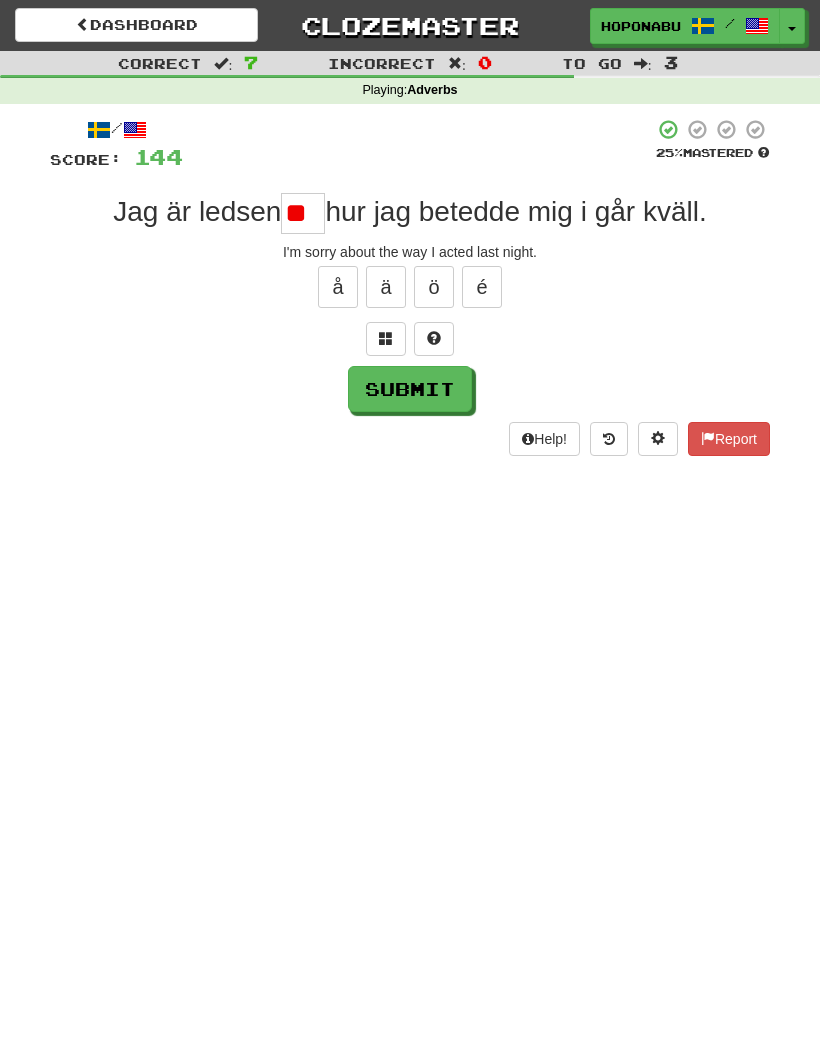 type on "*" 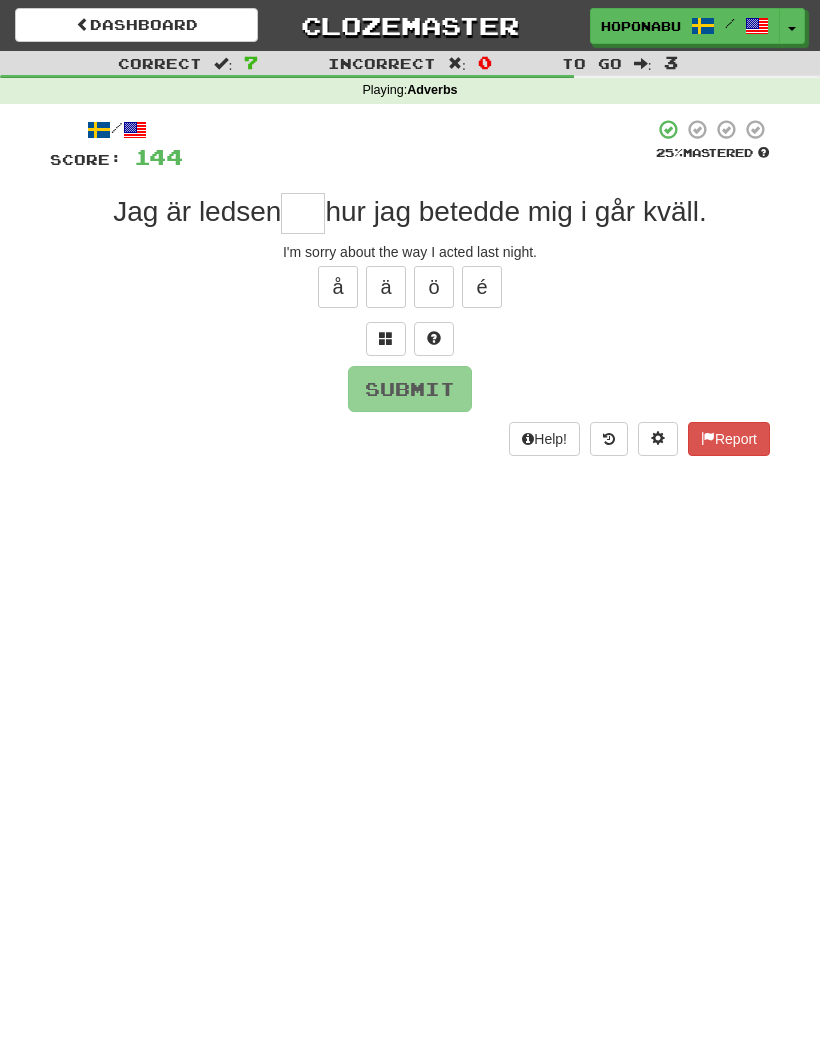 type on "*" 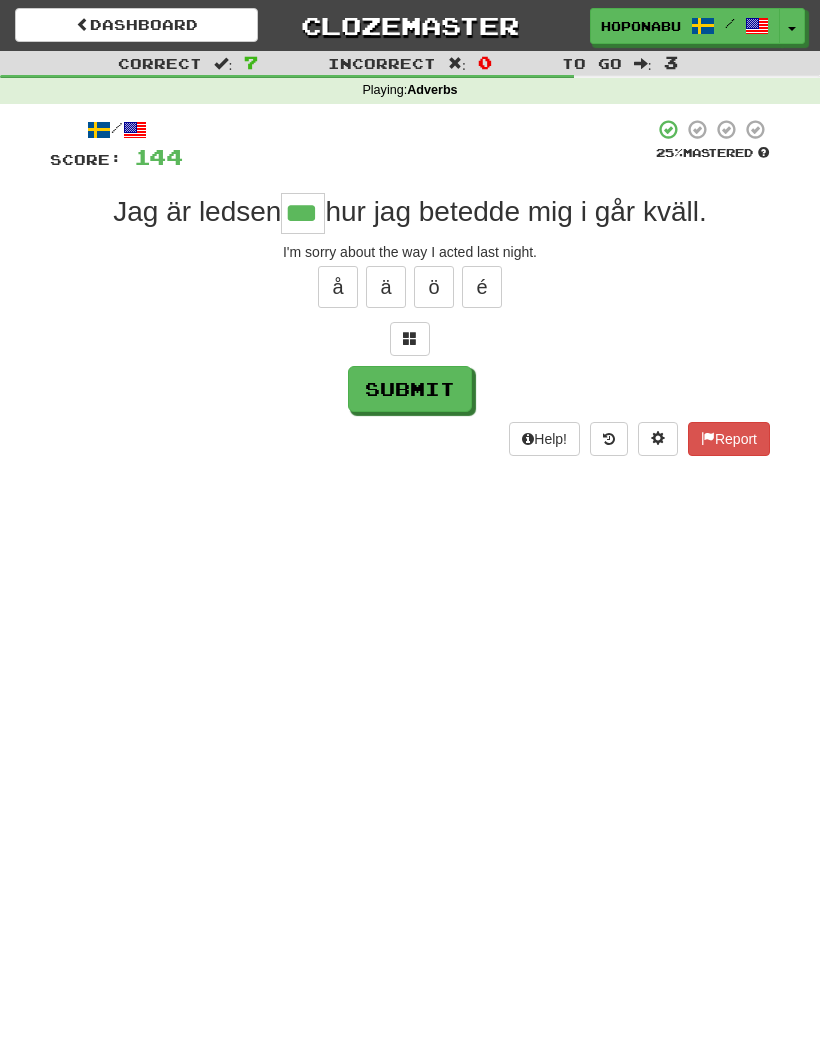 type on "***" 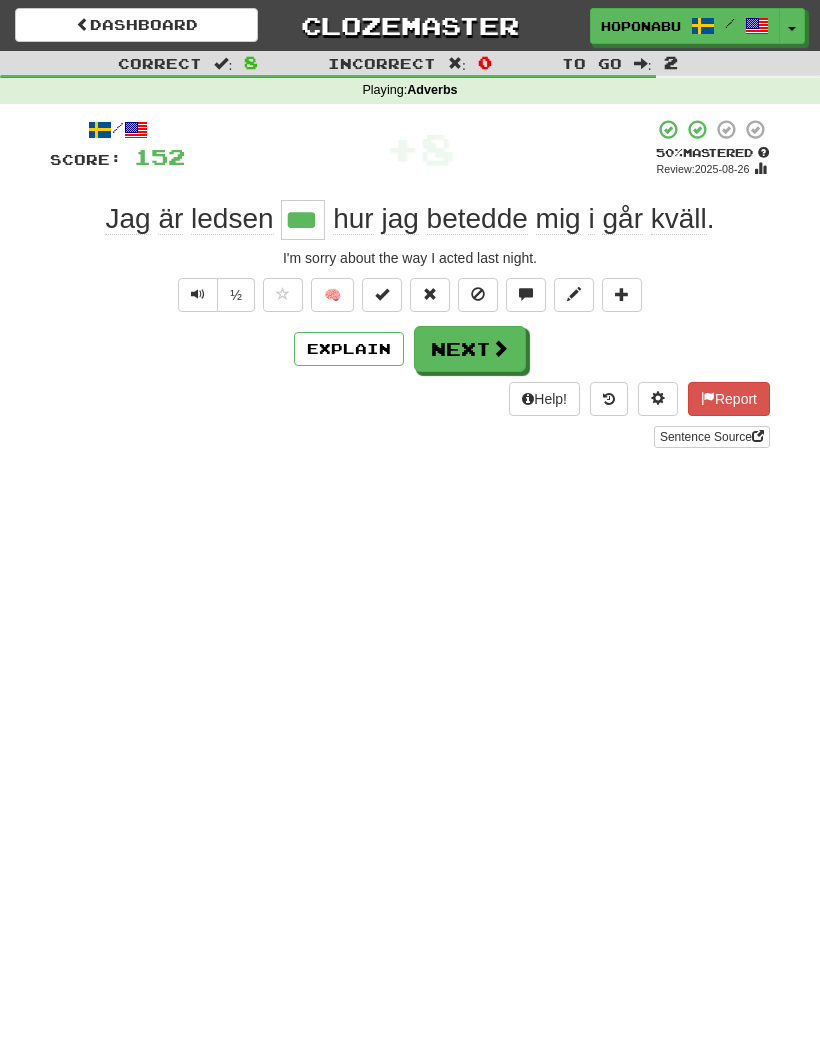 click on "Next" at bounding box center [470, 349] 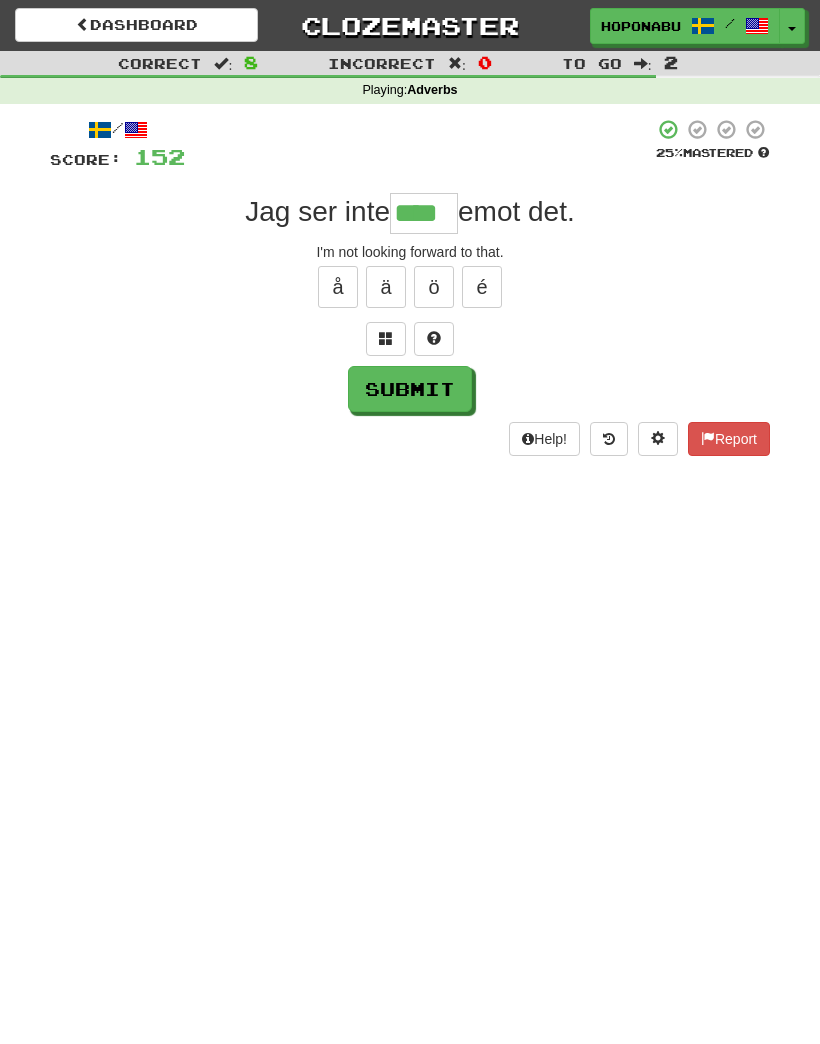 type on "****" 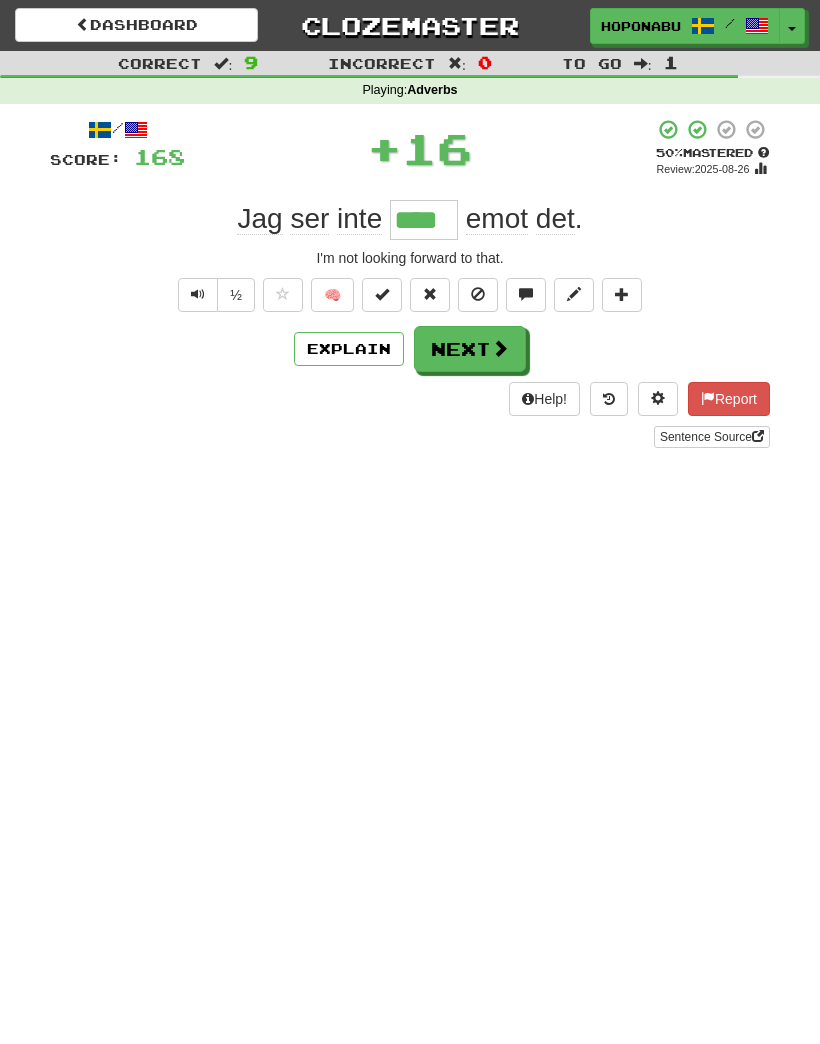 click on "Next" at bounding box center [470, 349] 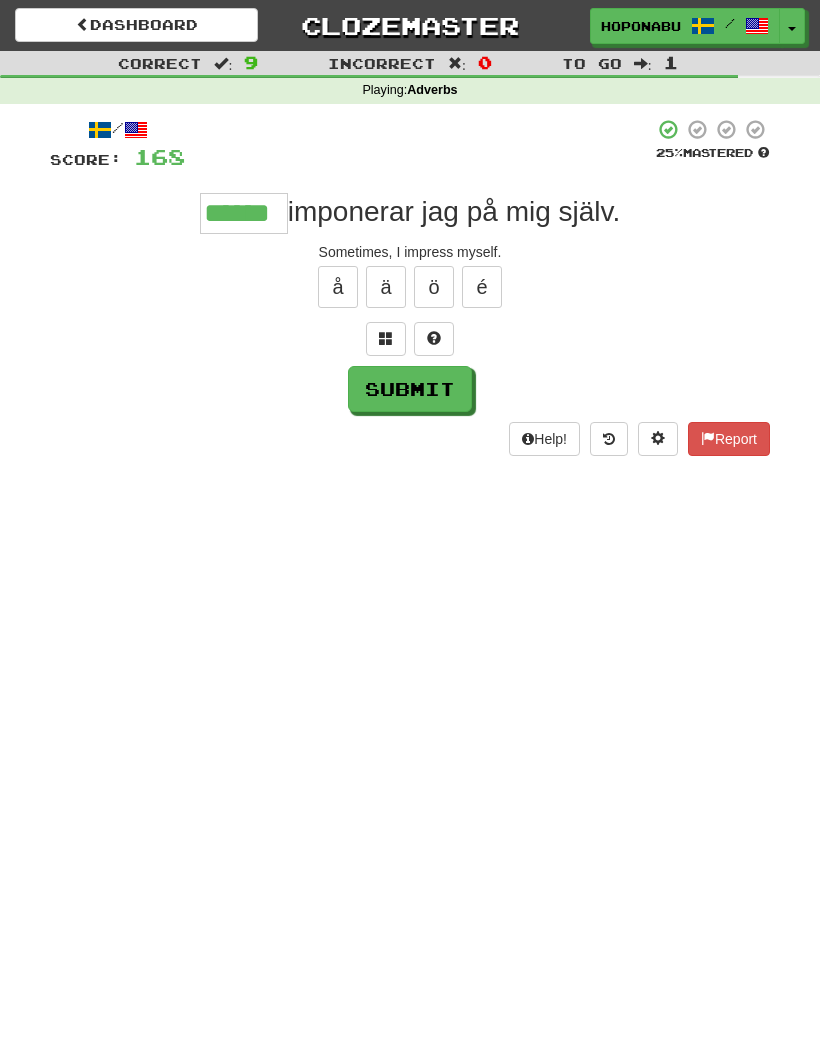 click on "Submit" at bounding box center (410, 389) 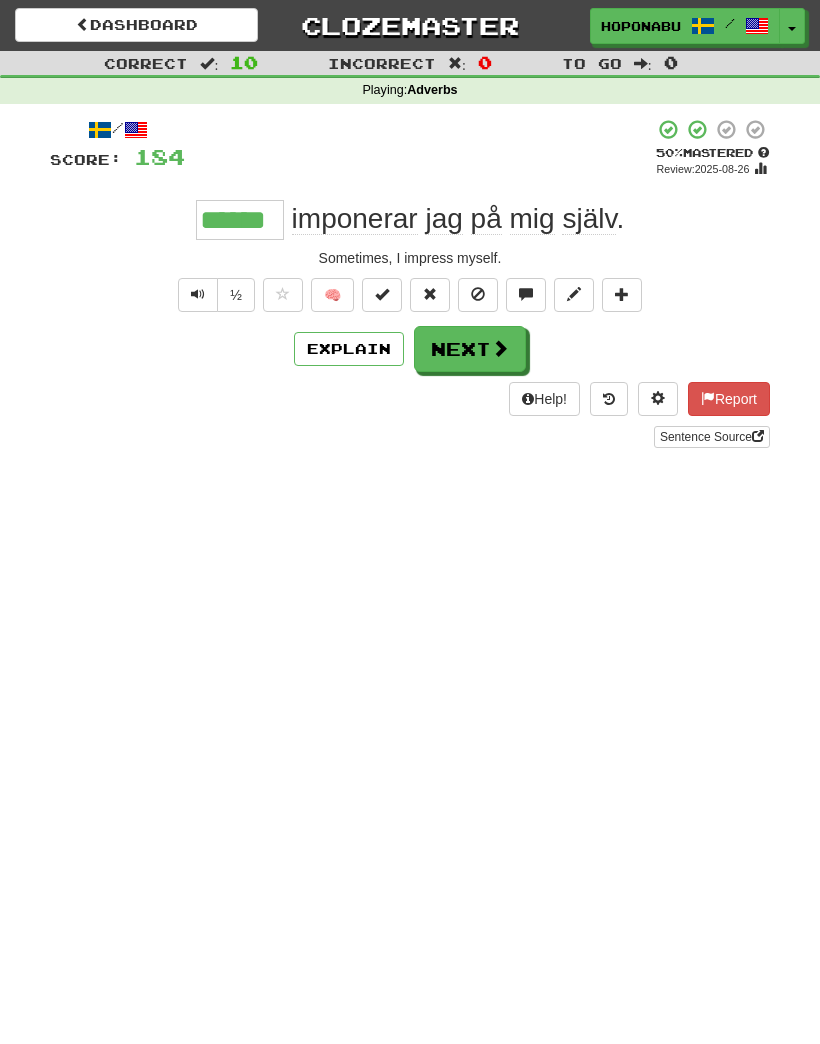 click on "Next" at bounding box center [470, 349] 